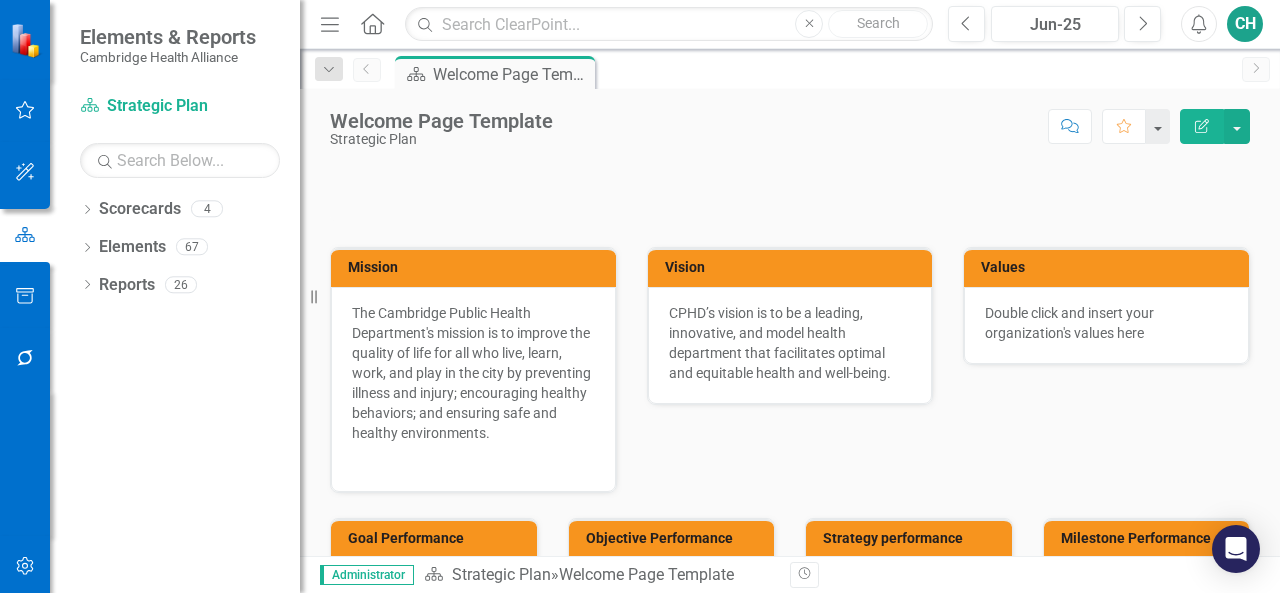 scroll, scrollTop: 0, scrollLeft: 0, axis: both 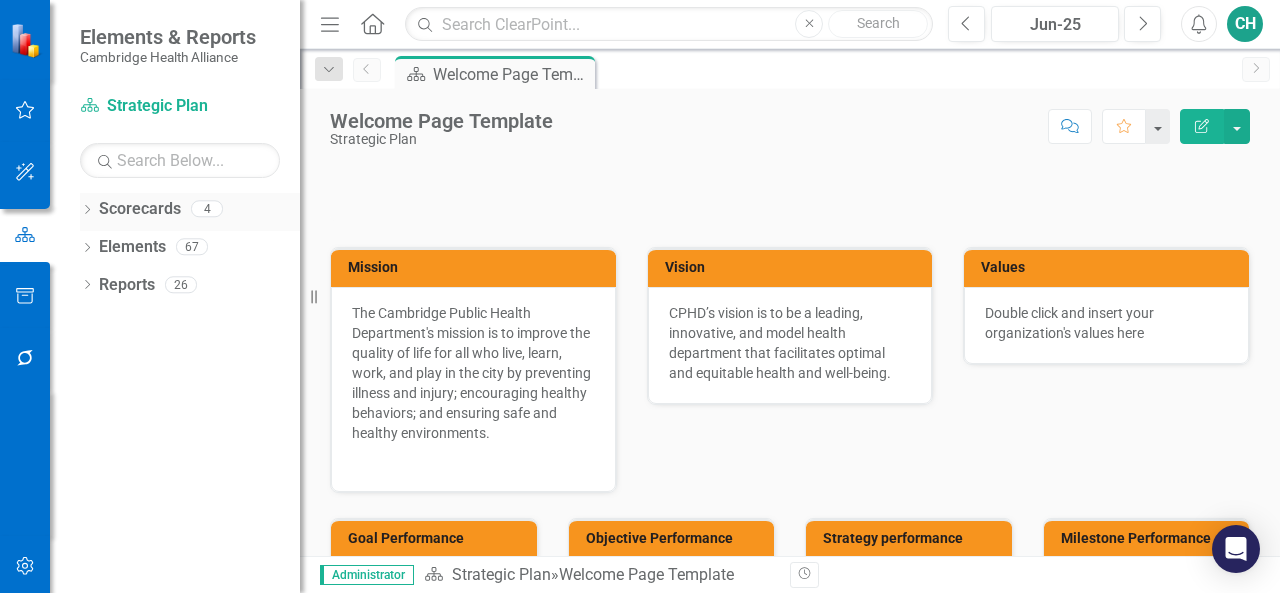 click on "Scorecards" at bounding box center (140, 209) 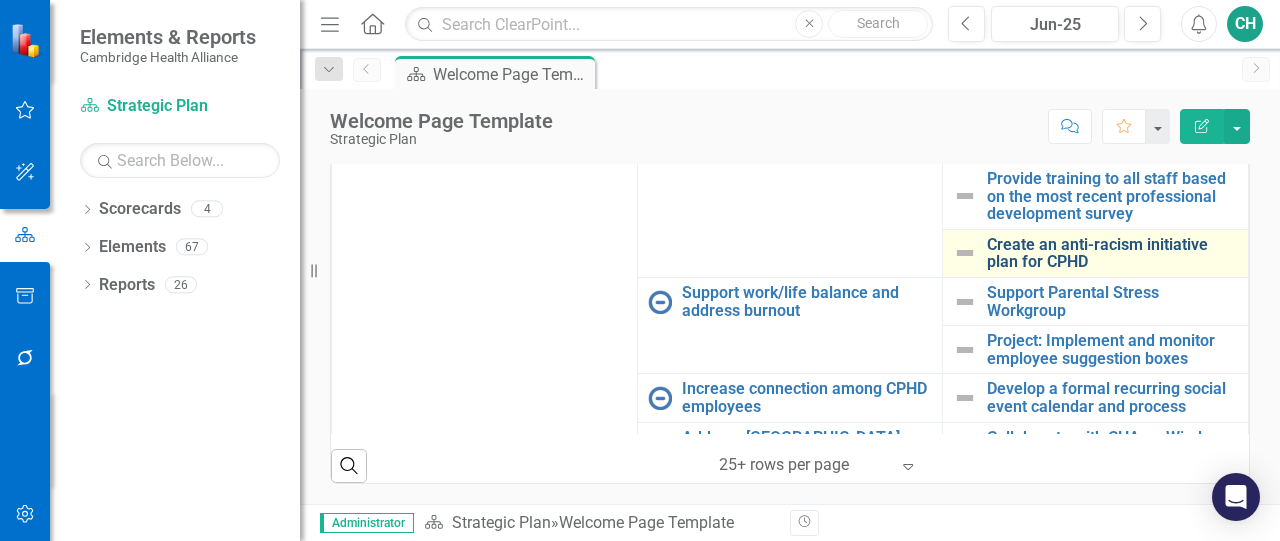 scroll, scrollTop: 900, scrollLeft: 0, axis: vertical 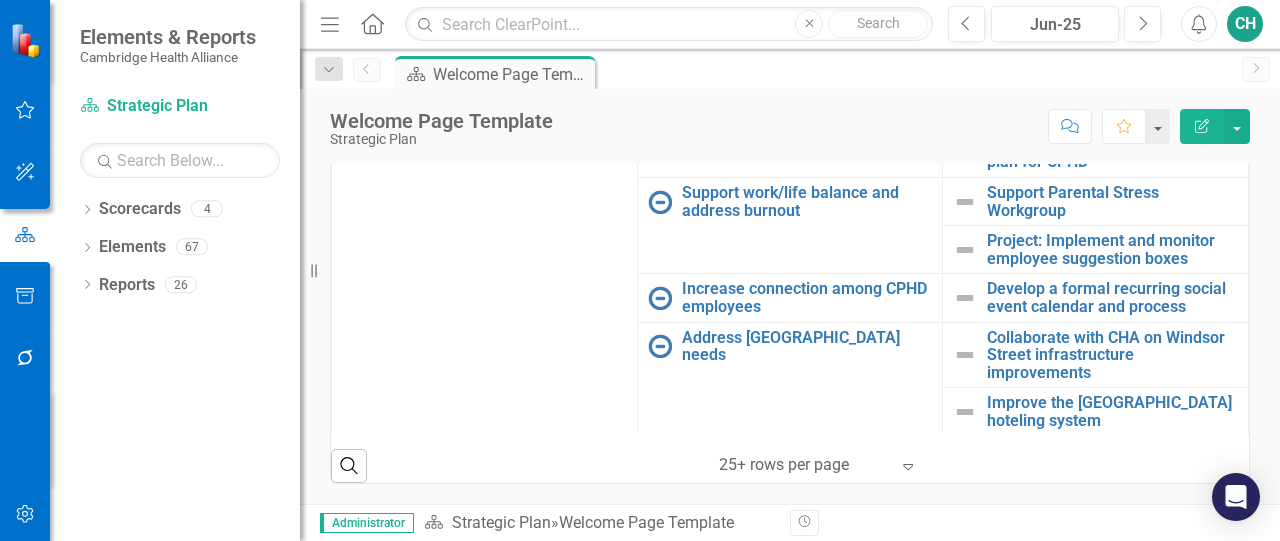 click on "Provide training to all staff based on the most recent professional development survey" at bounding box center (1112, 96) 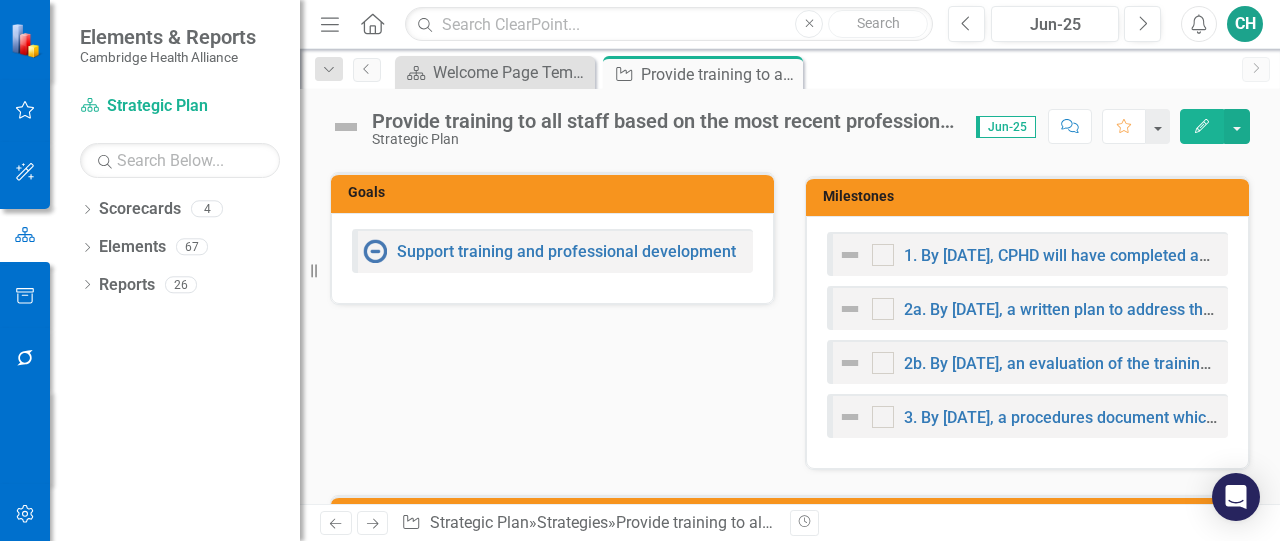 scroll, scrollTop: 800, scrollLeft: 0, axis: vertical 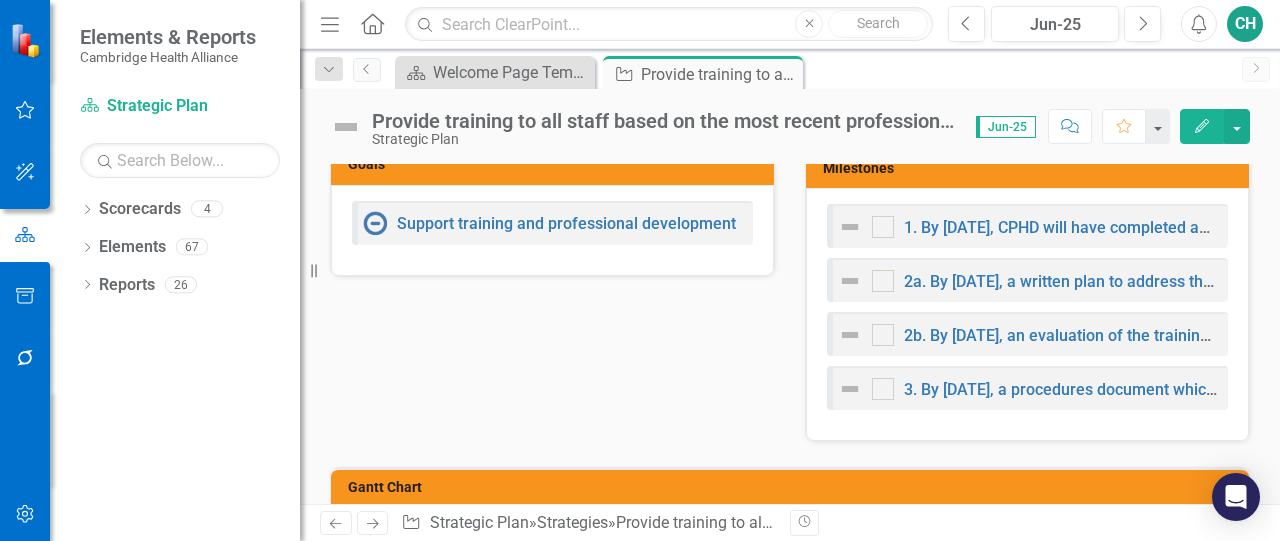 click on "Edit" at bounding box center [1202, 126] 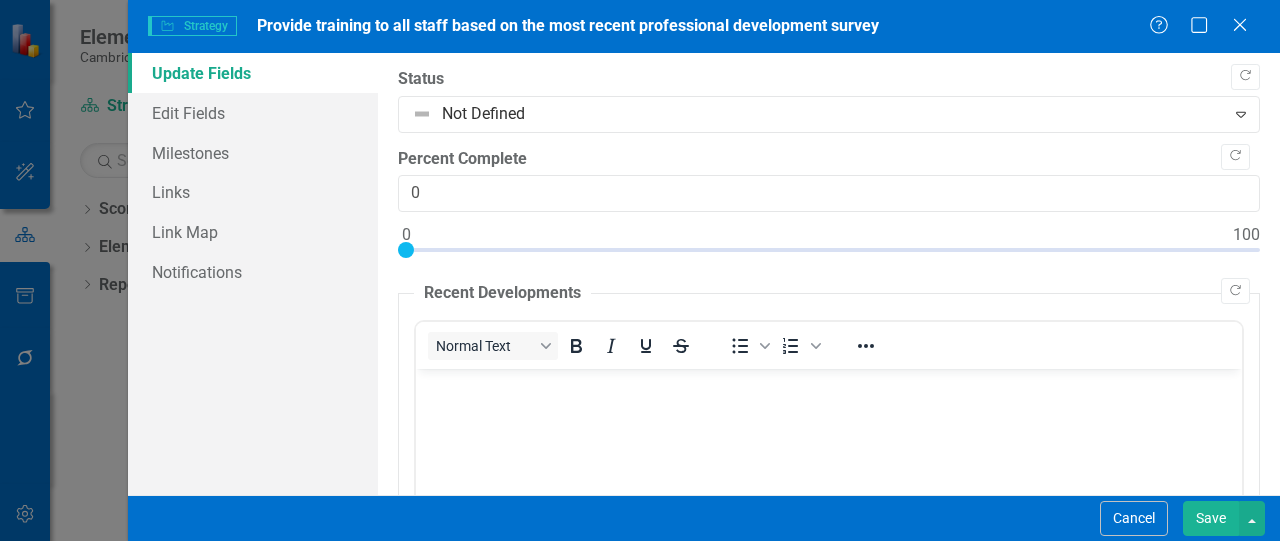 scroll, scrollTop: 0, scrollLeft: 0, axis: both 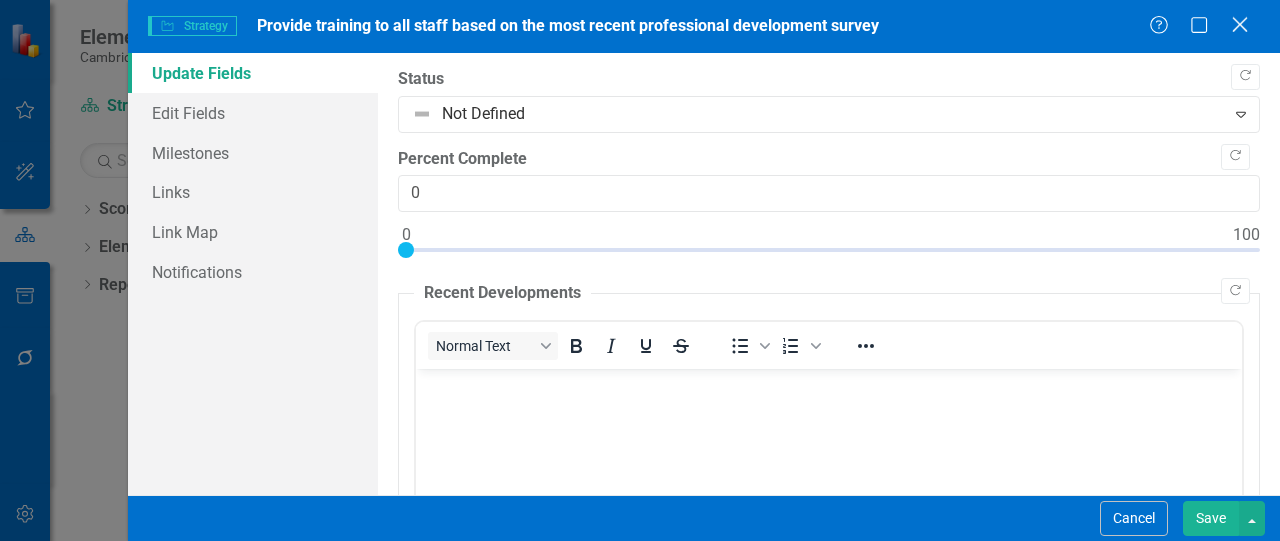 click on "Close" 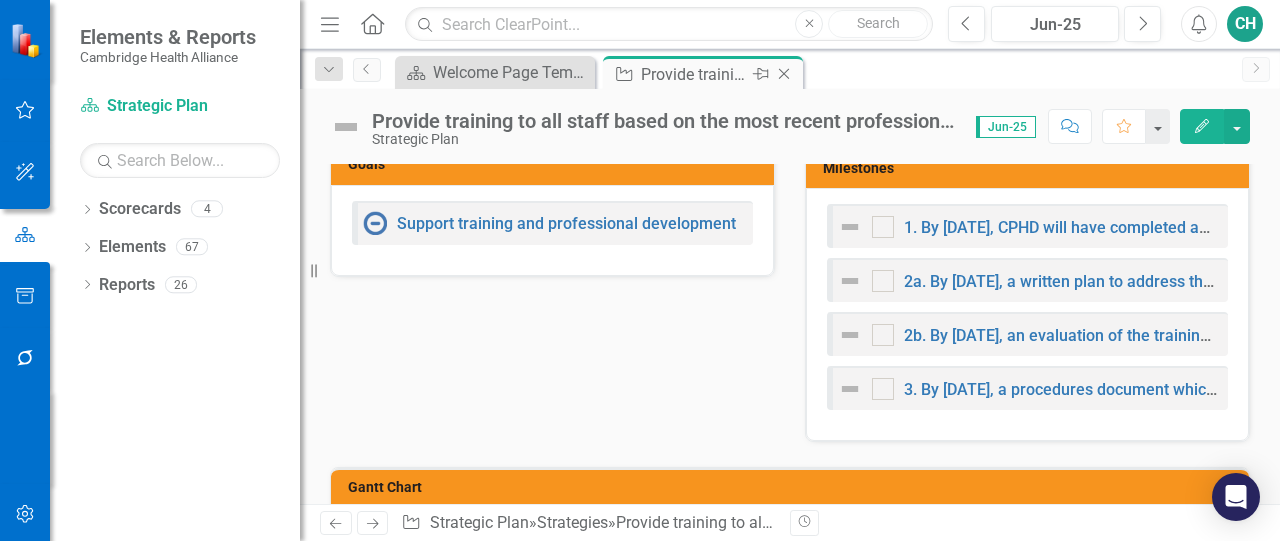 click on "Close" 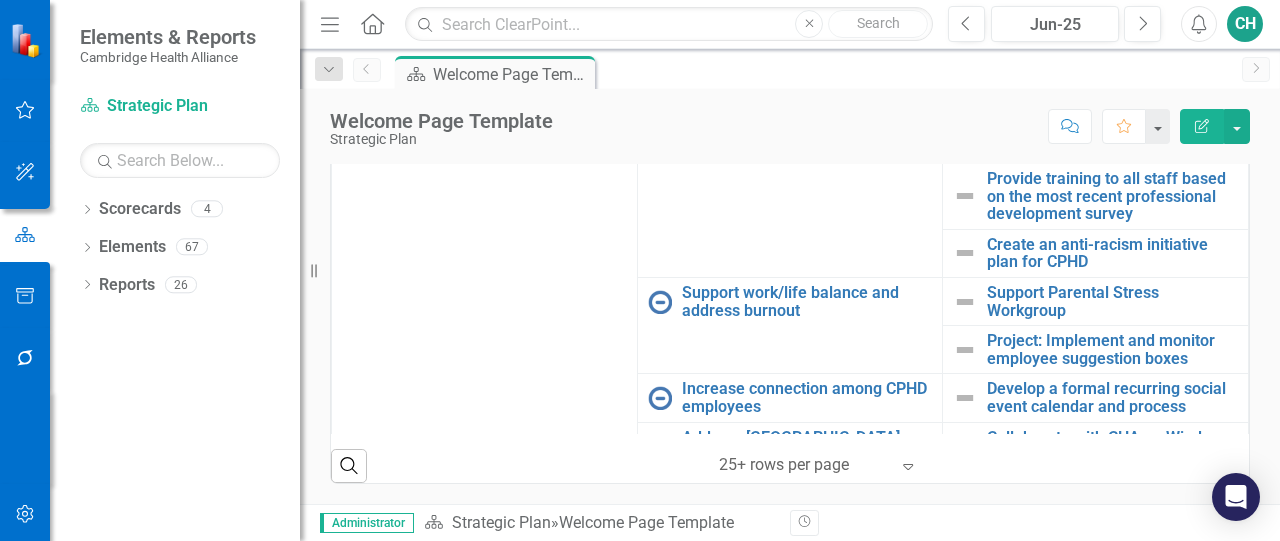scroll, scrollTop: 1076, scrollLeft: 0, axis: vertical 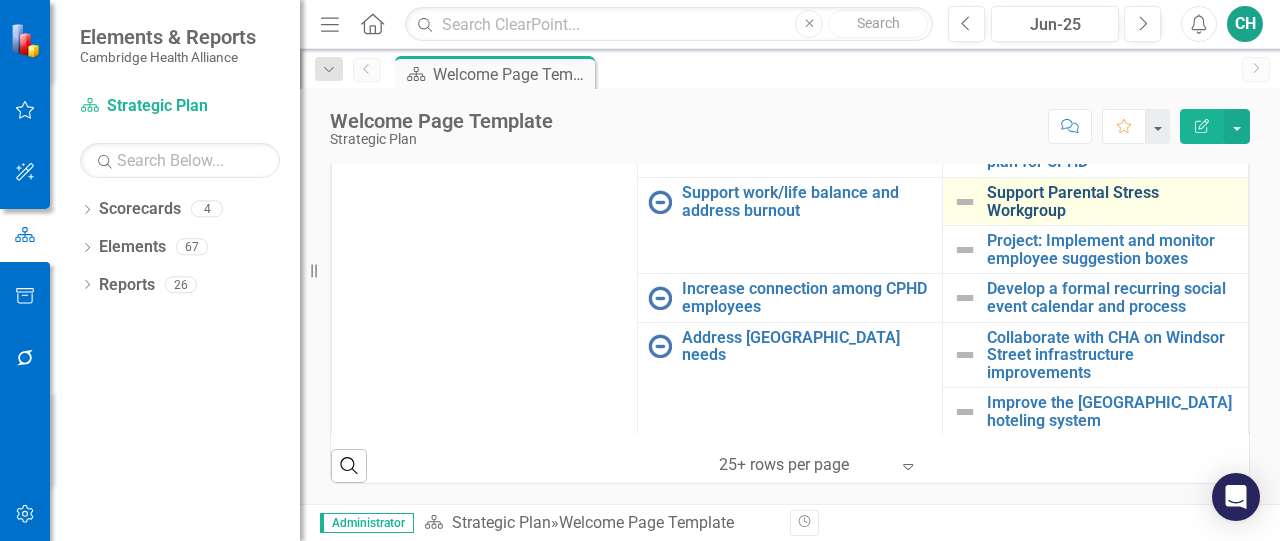 click on "Support Parental Stress Workgroup" at bounding box center [1112, 201] 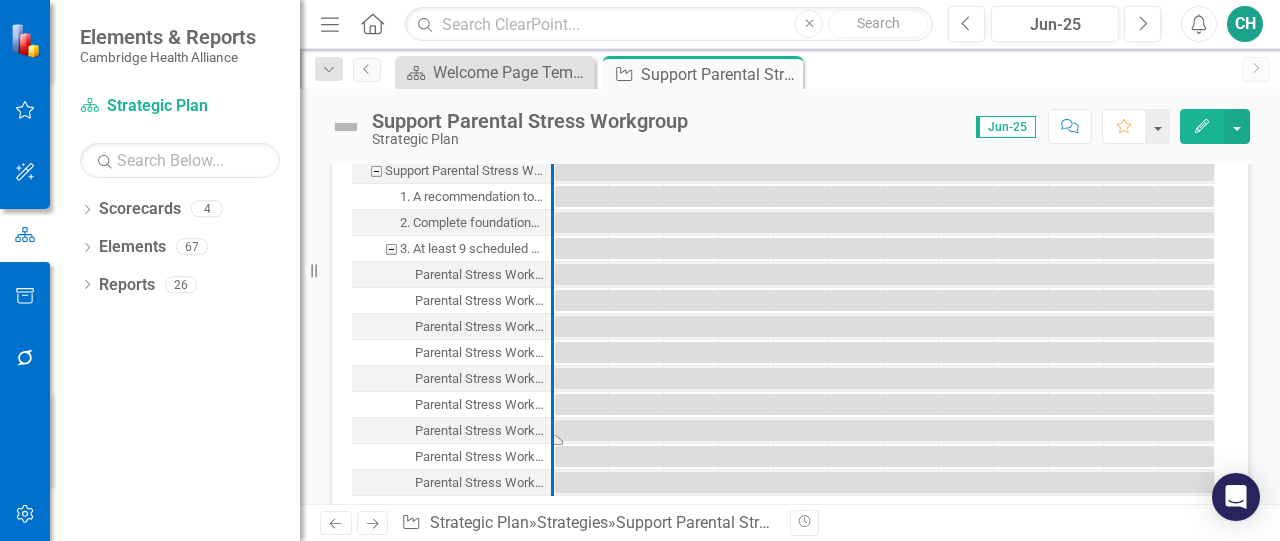 scroll, scrollTop: 1680, scrollLeft: 0, axis: vertical 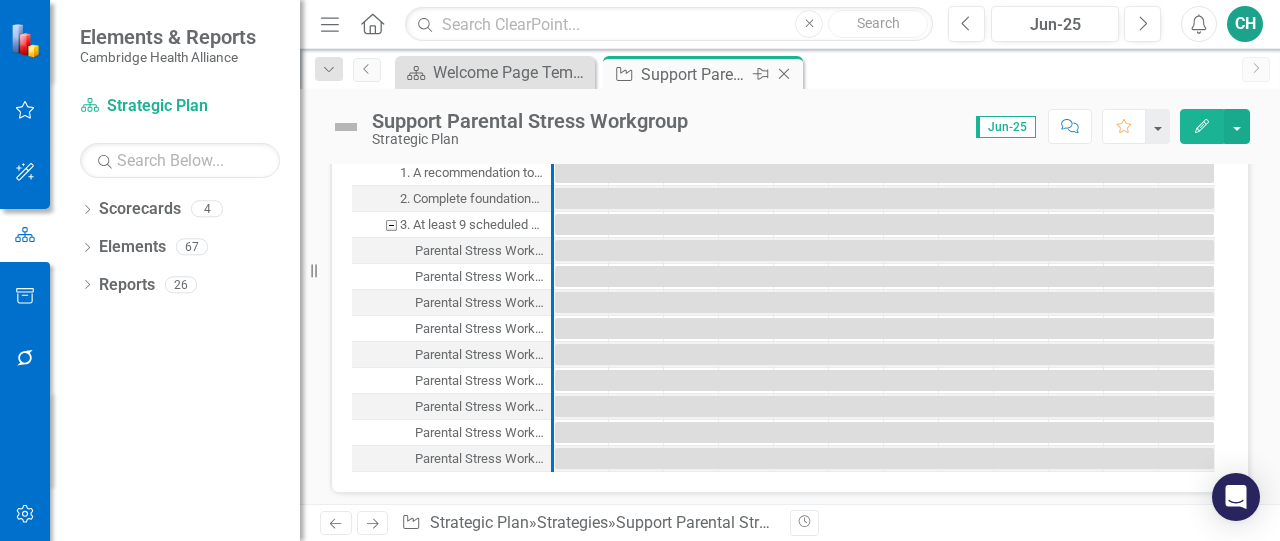 click on "Close" 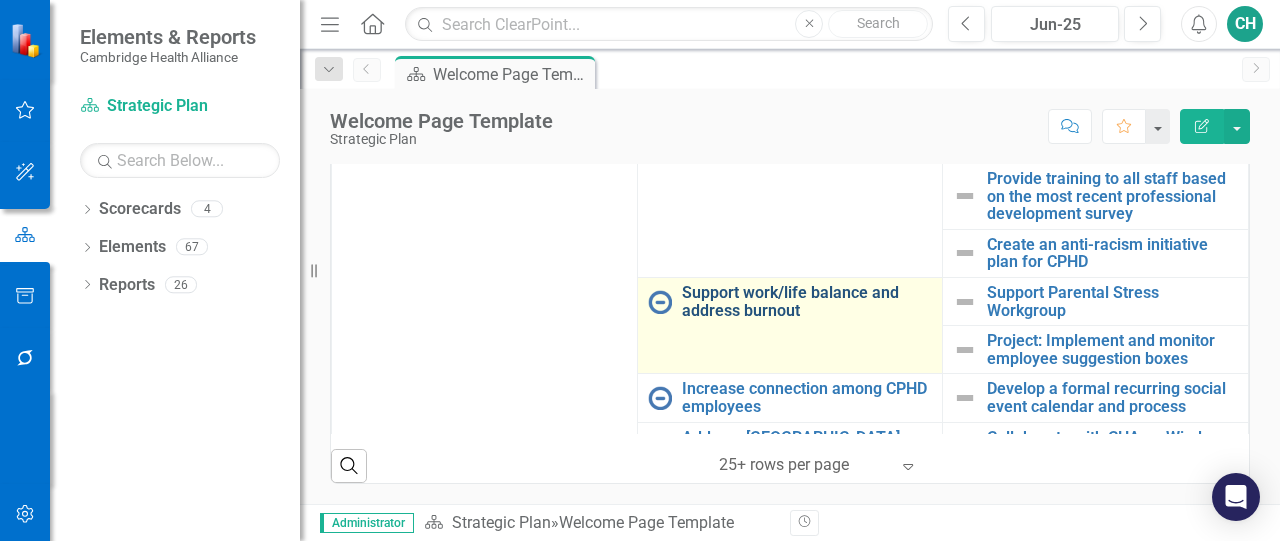 scroll, scrollTop: 1076, scrollLeft: 0, axis: vertical 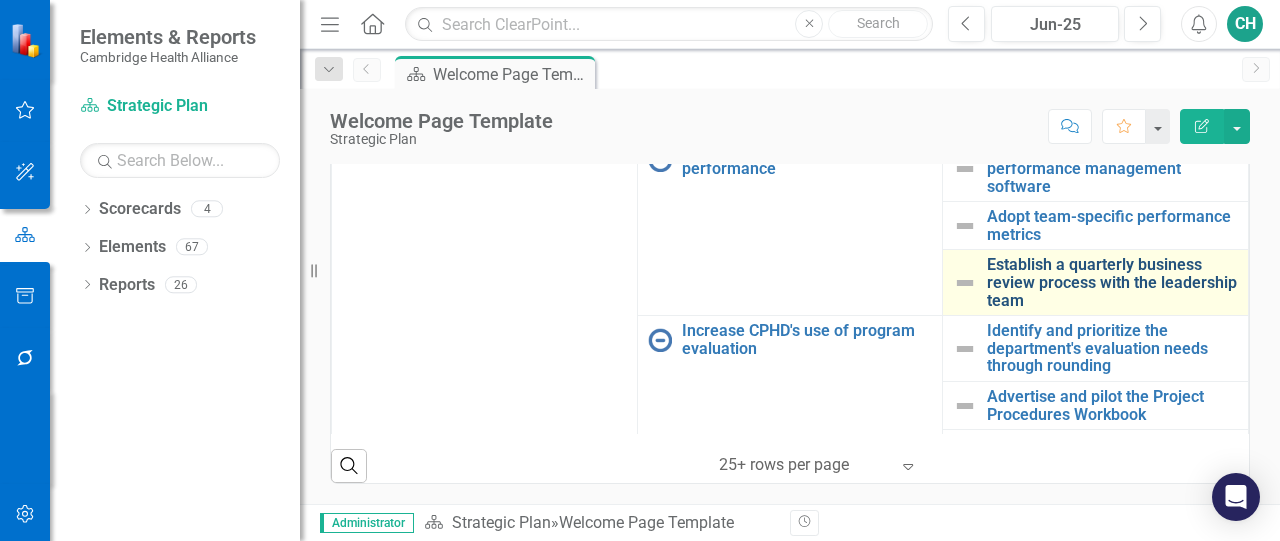 click on "Establish a quarterly business review process with the leadership team" at bounding box center (1112, 282) 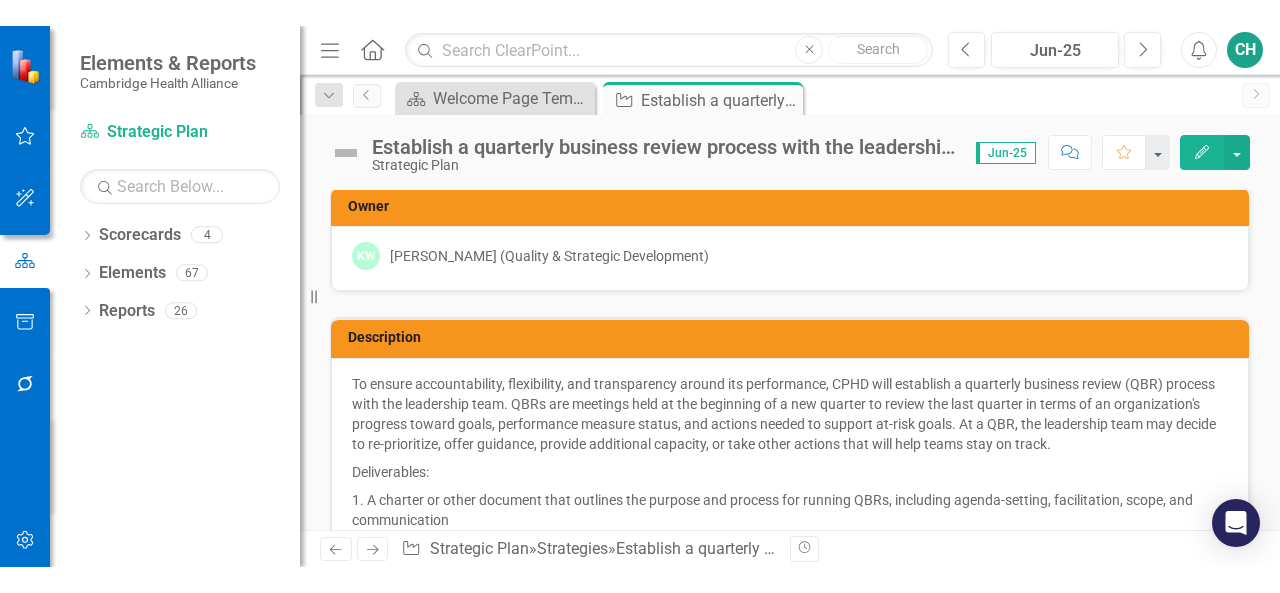 scroll, scrollTop: 0, scrollLeft: 0, axis: both 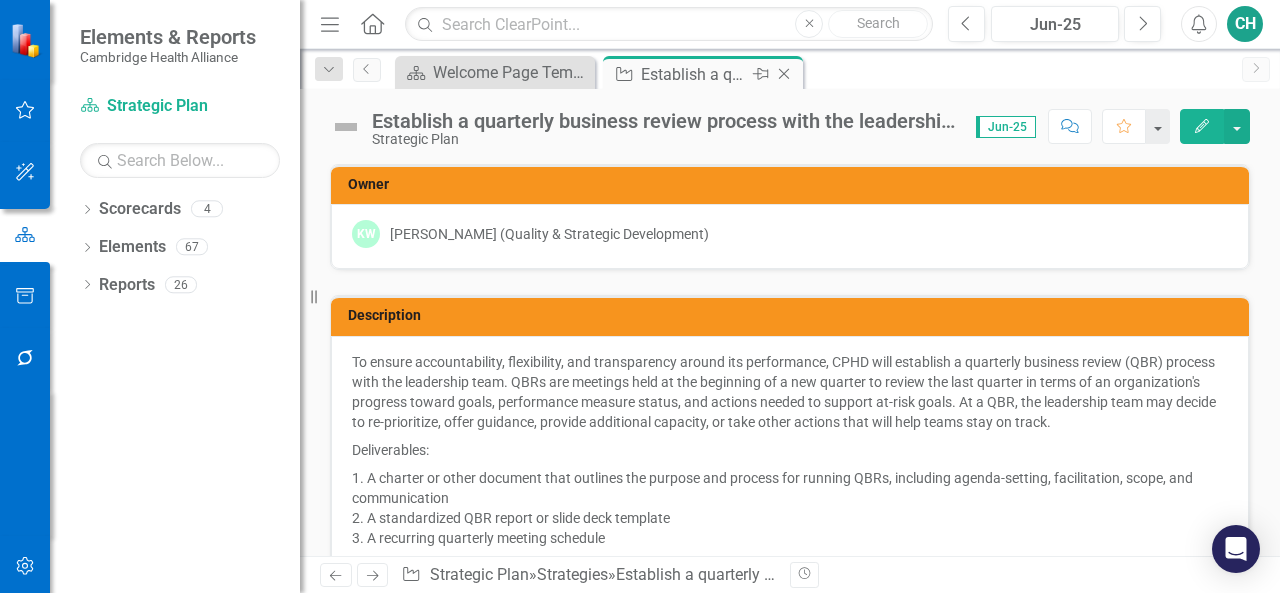 click on "Close" 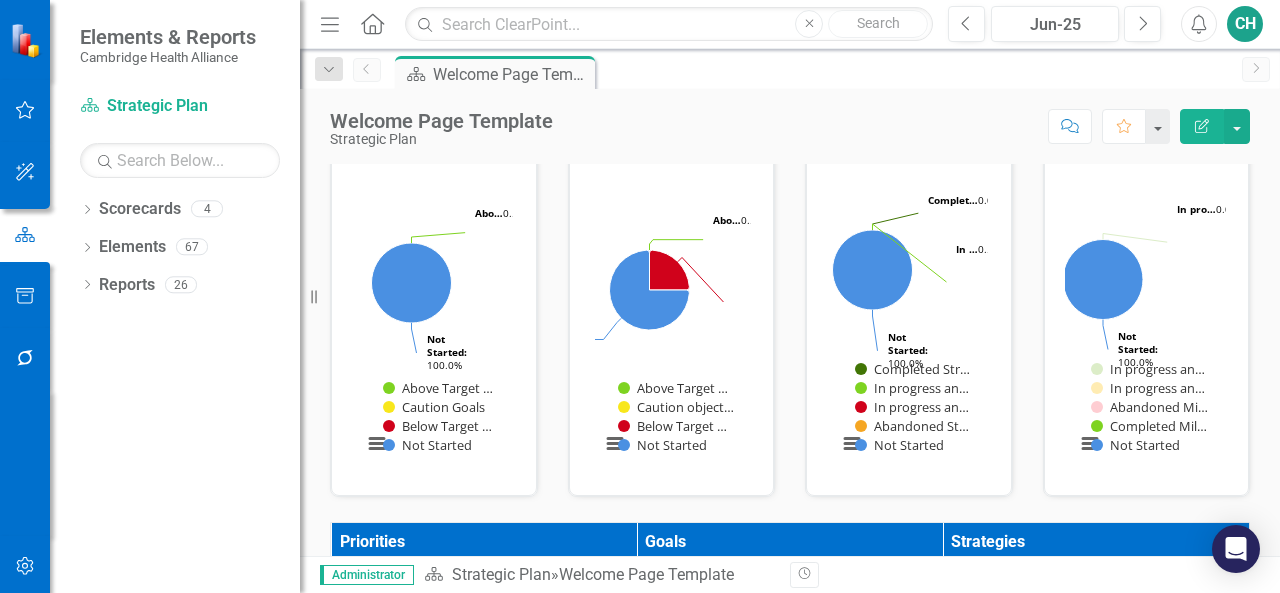 scroll, scrollTop: 900, scrollLeft: 0, axis: vertical 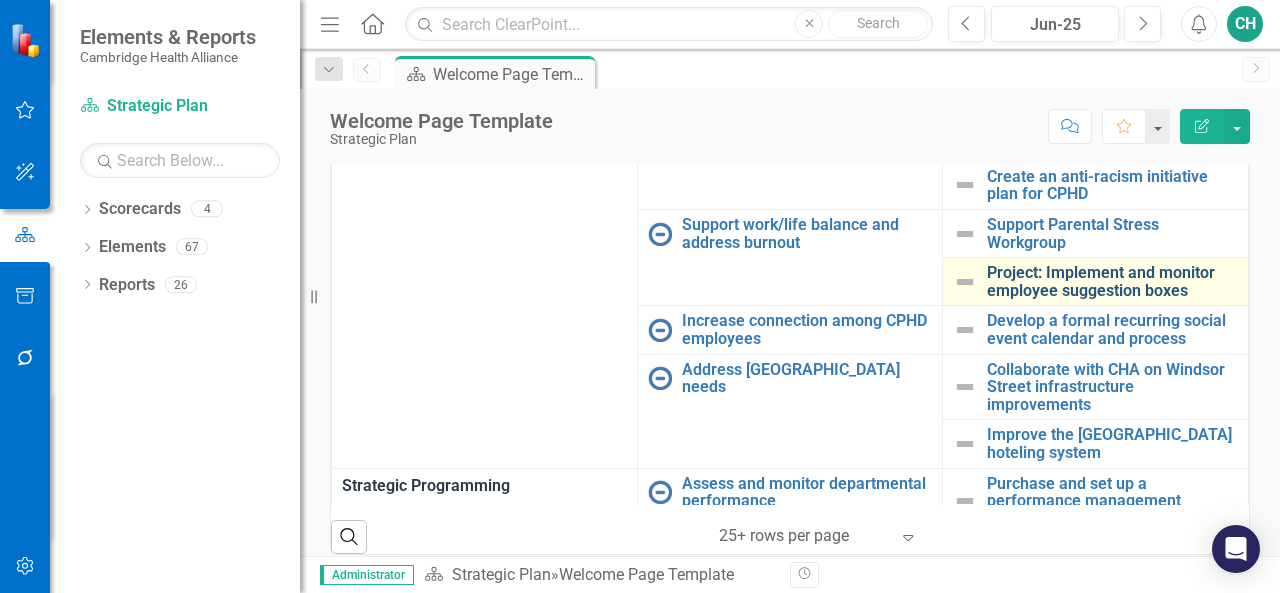 click on "Project: Implement and monitor employee suggestion boxes" at bounding box center (1112, 281) 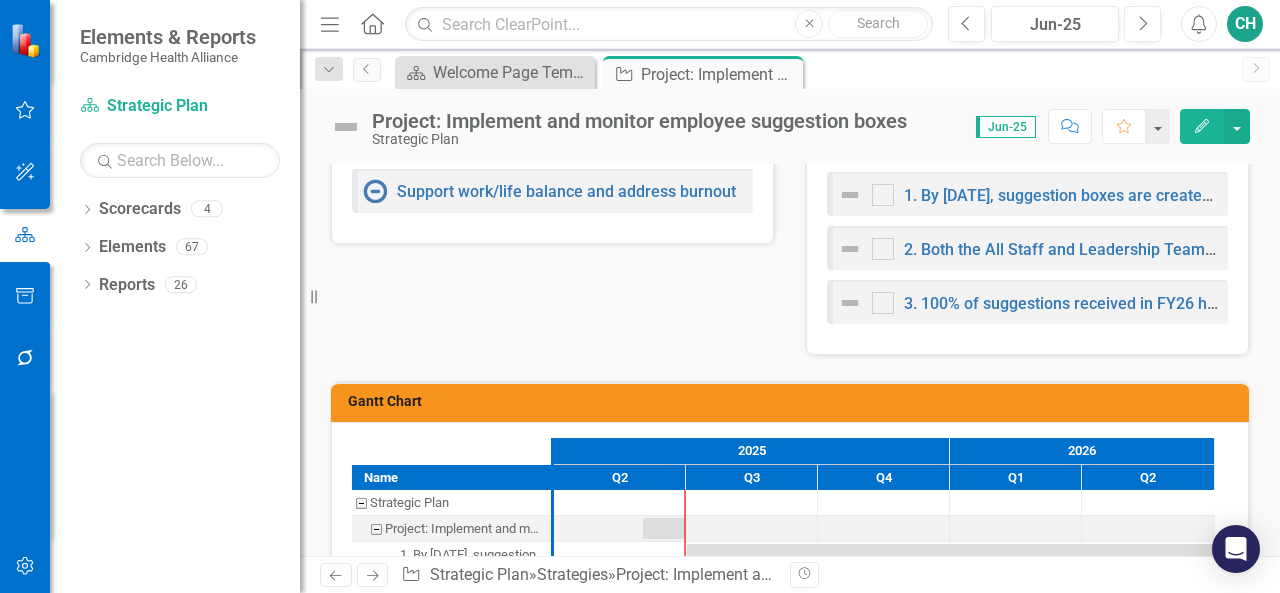 scroll, scrollTop: 800, scrollLeft: 0, axis: vertical 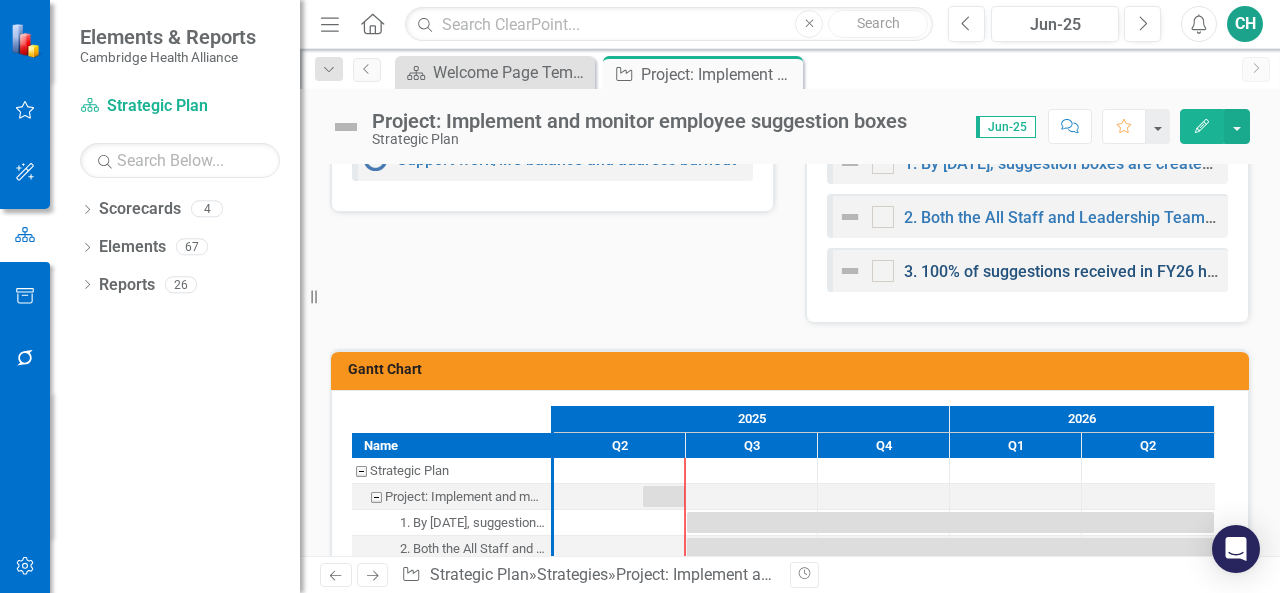 click on "3. 100% of suggestions received in FY26 have their resolutions presented to all staff." at bounding box center (1208, 271) 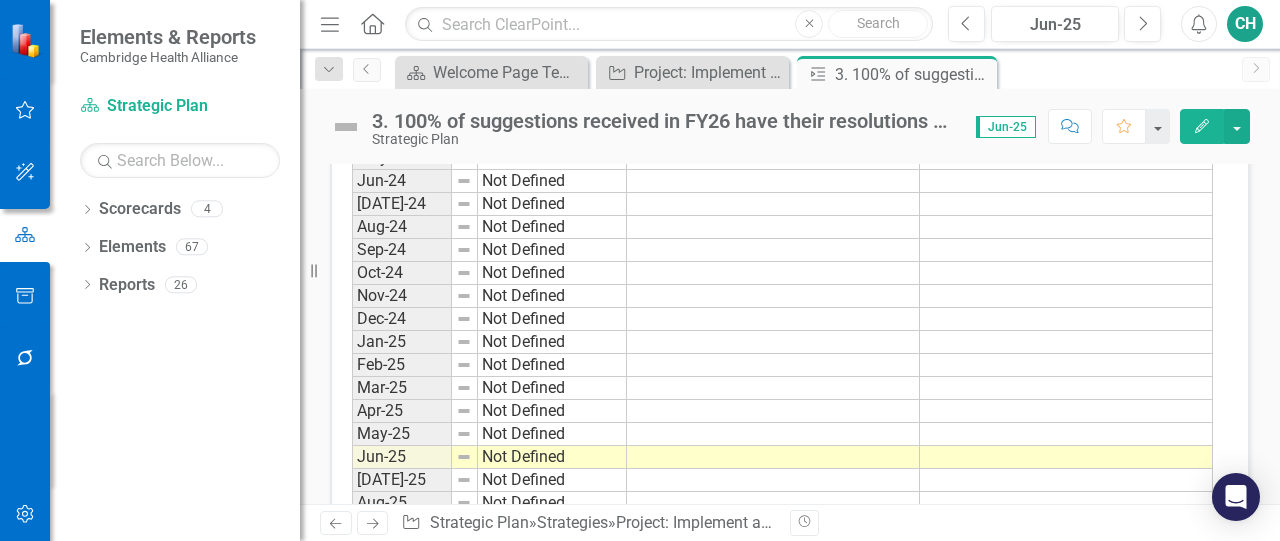 scroll, scrollTop: 900, scrollLeft: 0, axis: vertical 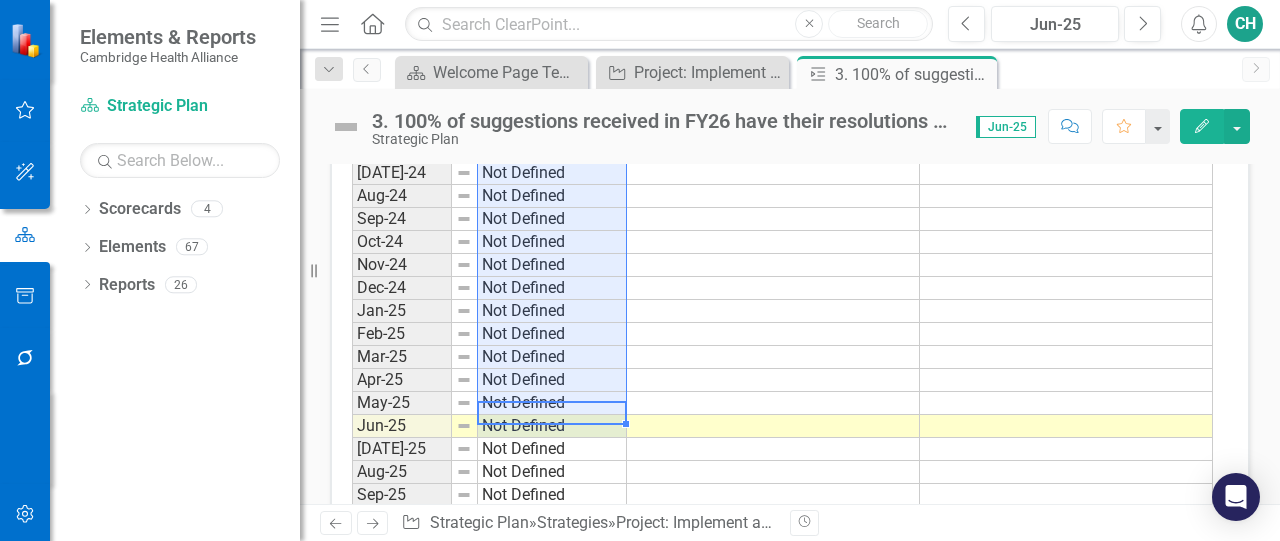 drag, startPoint x: 518, startPoint y: 410, endPoint x: 540, endPoint y: 41, distance: 369.65524 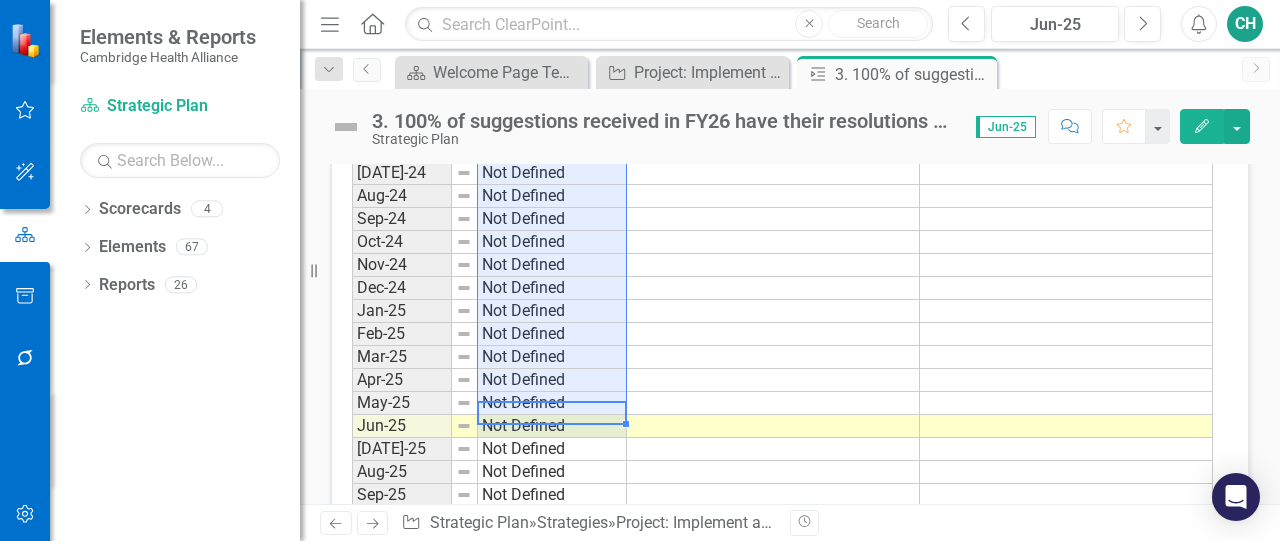click on "Menu Home Search Close Search Previous Jun-25 Next Alerts CH User Edit Profile Disable Sound Silence Alerts Help Support Center icon.tutorial Show Tutorials Settings System Setup icon.portal Success Portal Logout Log Out Dropdown Search Scorecard Welcome Page Template Close Strategy Project: Implement and monitor employee suggestion boxes		 		 Close Milestone 3. 100% of suggestions received in FY26 have their resolutions presented to all staff. Pin Previous Scorecard Welcome Page Template Close Strategy Project: Implement and monitor employee suggestion boxes		 		 Close Milestone 3. 100% of suggestions received in FY26 have their resolutions presented to all staff. Pin Close Next 3. 100% of suggestions received in FY26 have their resolutions presented to all staff. Strategic Plan Score: N/A Jun-25 Completed  Comment Favorite Edit Owner Objective Data Last Calculated  Period Status Actual Target Jan-22 Not Defined Feb-22 Not Defined Mar-22 Not Defined Apr-22 Not Defined May-22 Not Defined Jun-22 Not Defined" at bounding box center (790, 270) 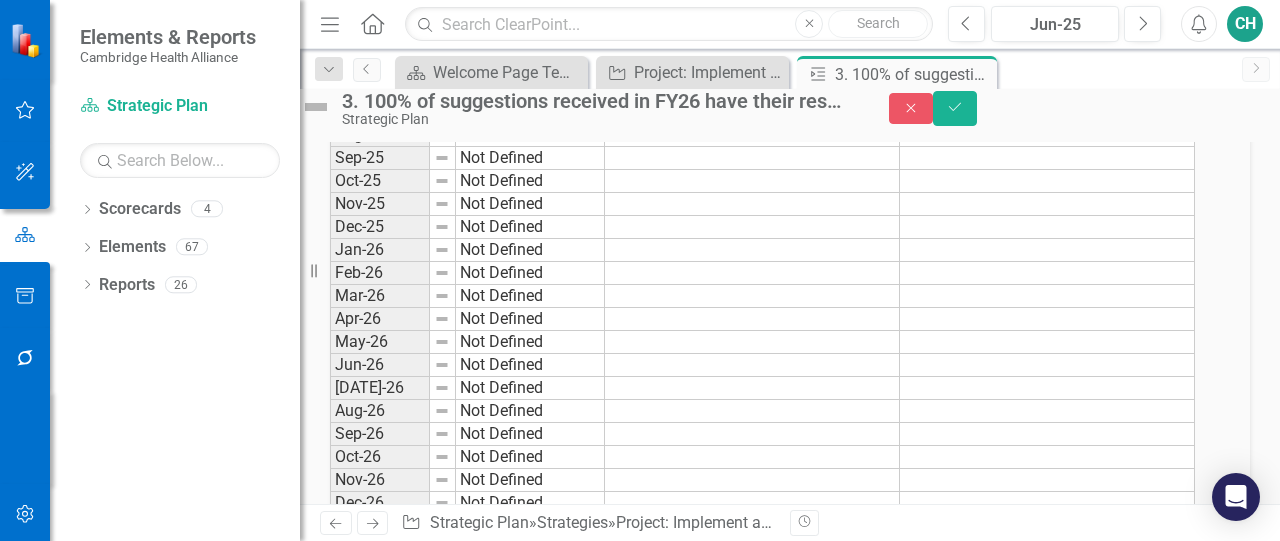 scroll, scrollTop: 1107, scrollLeft: 0, axis: vertical 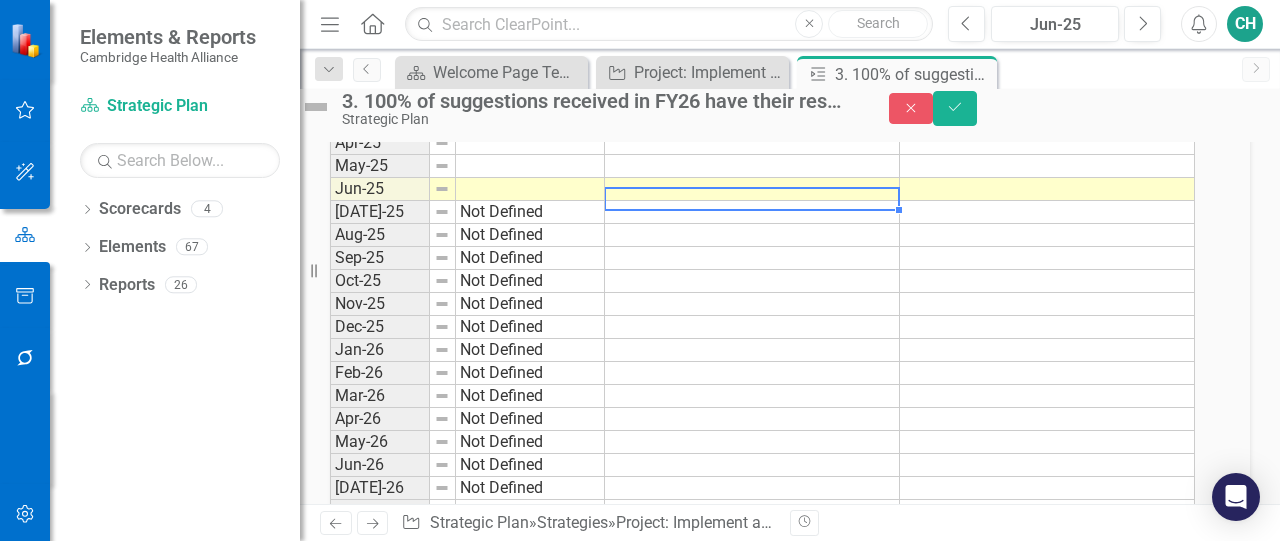 click at bounding box center (752, 212) 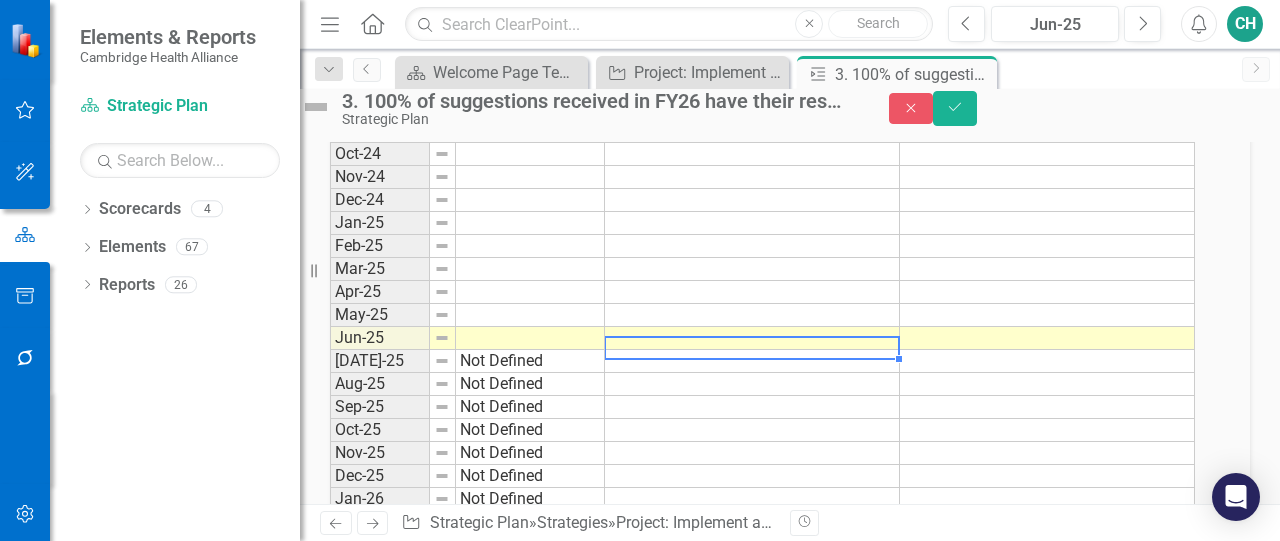 scroll, scrollTop: 1000, scrollLeft: 0, axis: vertical 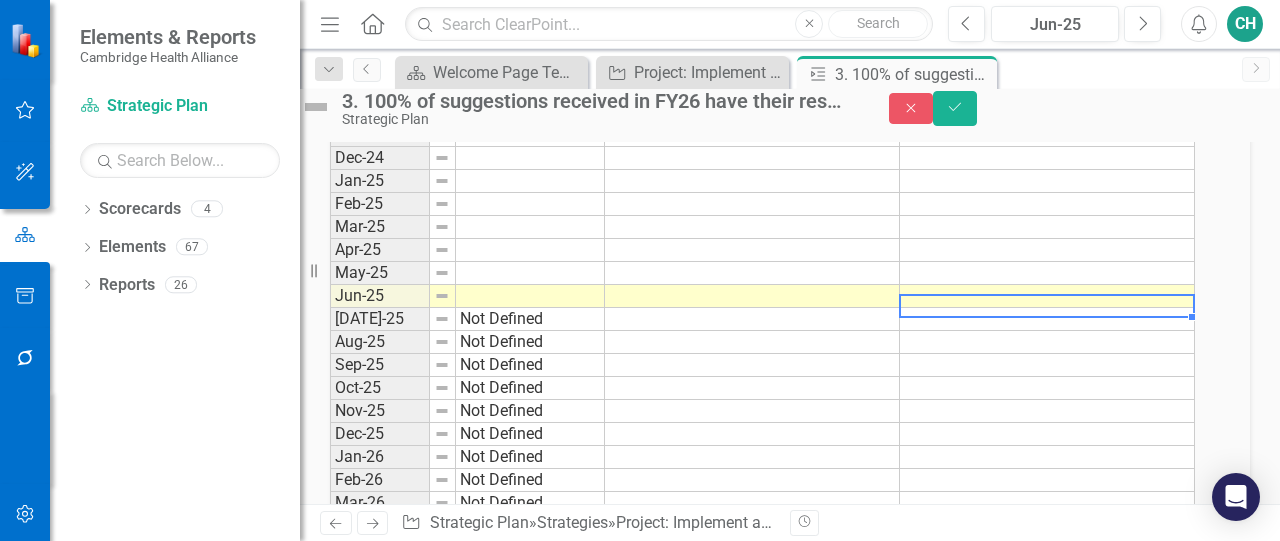 click at bounding box center [1047, 319] 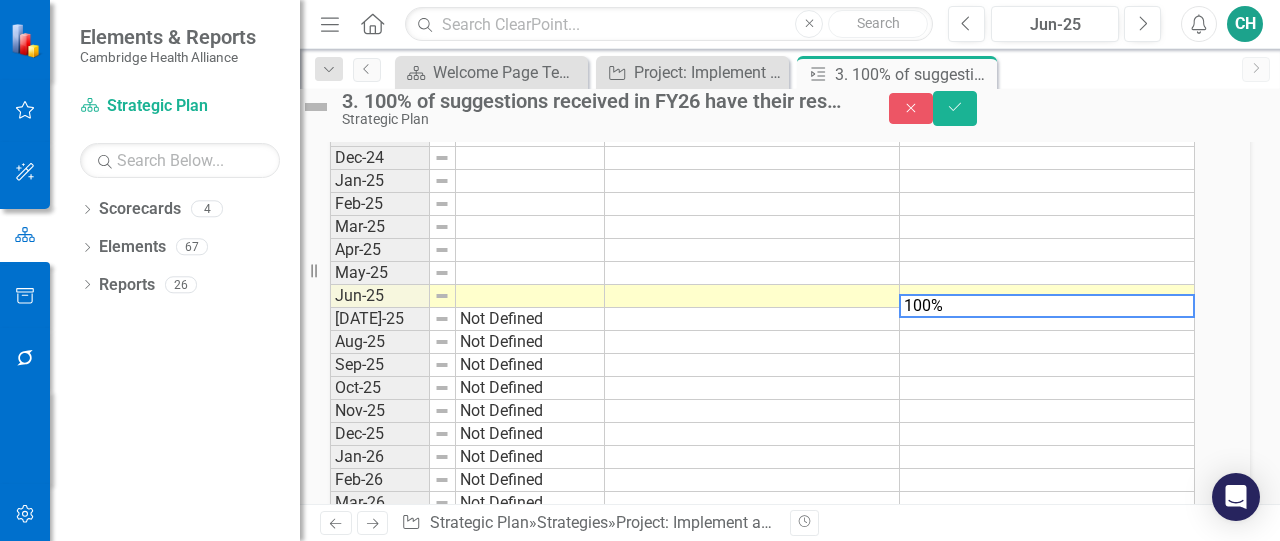 type on "100%" 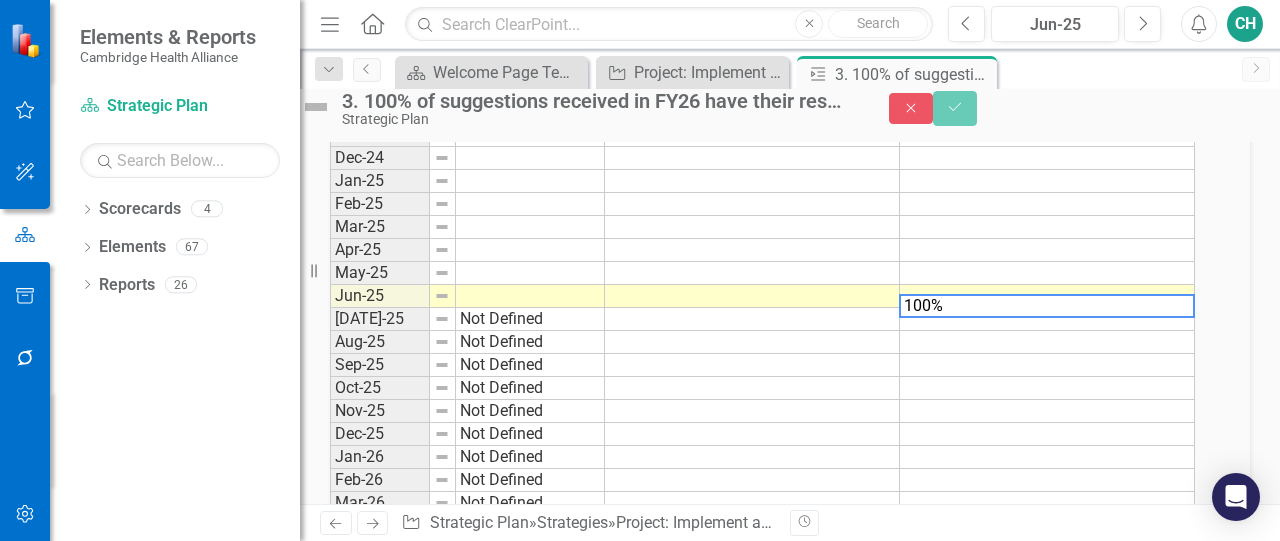 drag, startPoint x: 982, startPoint y: 339, endPoint x: 860, endPoint y: 340, distance: 122.0041 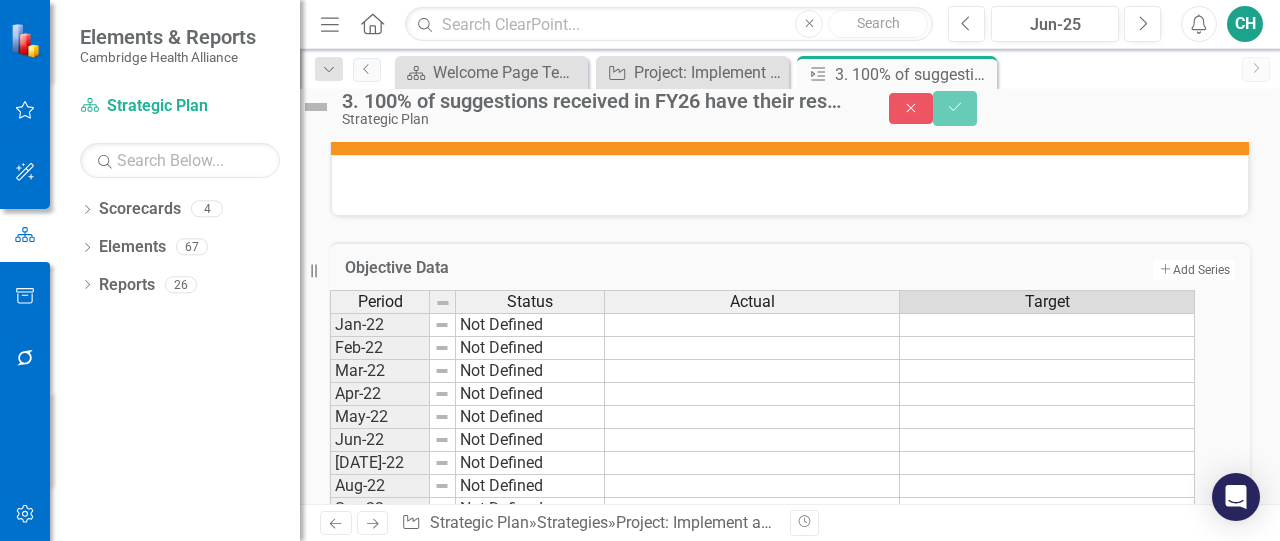 scroll, scrollTop: 0, scrollLeft: 0, axis: both 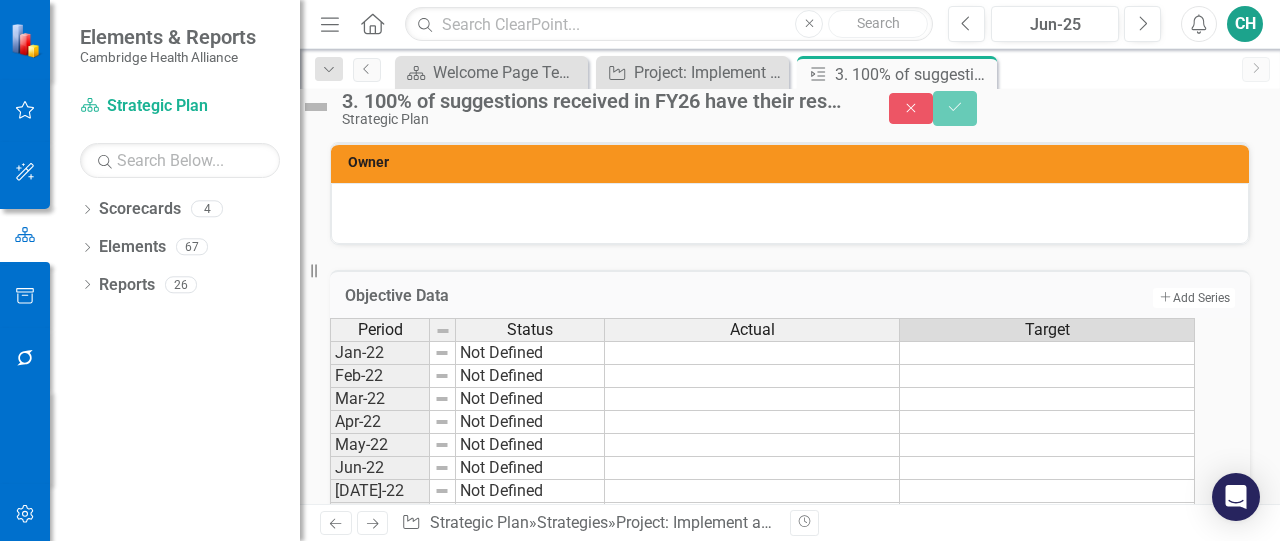 type 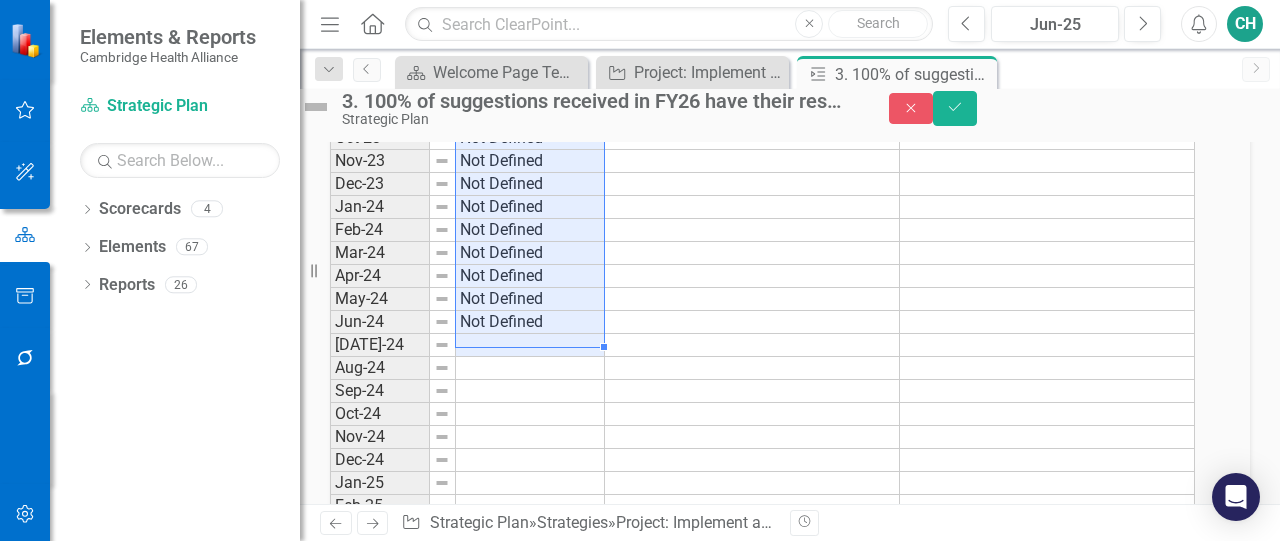 scroll, scrollTop: 700, scrollLeft: 0, axis: vertical 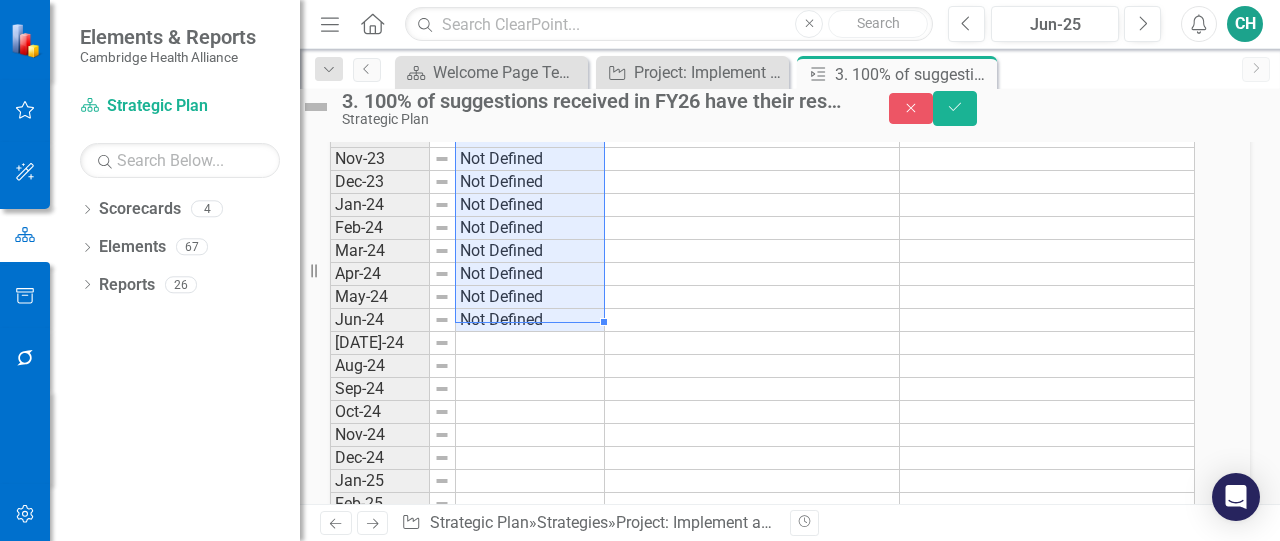 drag, startPoint x: 582, startPoint y: 389, endPoint x: 586, endPoint y: 346, distance: 43.185646 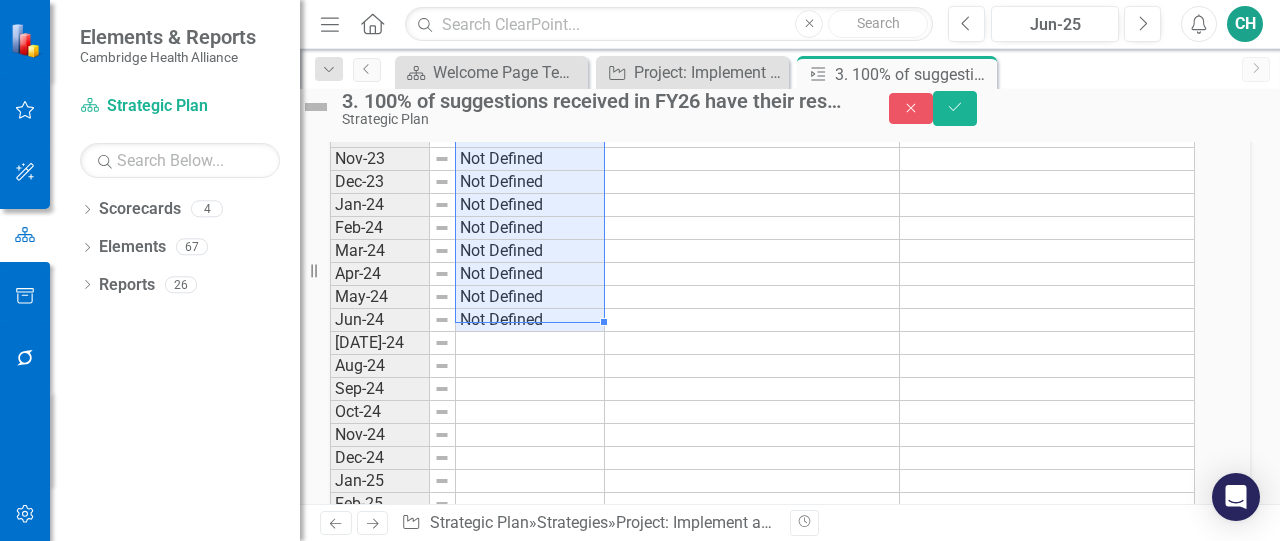 click on "Jan-22 Not Defined Feb-22 Not Defined Mar-22 Not Defined Apr-22 Not Defined May-22 Not Defined Jun-22 Not Defined [DATE]-22 Not Defined Aug-22 Not Defined Sep-22 Not Defined Oct-22 Not Defined Nov-22 Not Defined Dec-22 Not Defined Jan-23 Not Defined Feb-23 Not Defined Mar-23 Not Defined Apr-23 Not Defined May-23 Not Defined Jun-23 Not Defined [DATE]-23 Not Defined Aug-23 Not Defined Sep-23 Not Defined Oct-23 Not Defined Nov-23 Not Defined Dec-23 Not Defined Jan-24 Not Defined Feb-24 Not Defined Mar-24 Not Defined Apr-24 Not Defined May-24 Not Defined Jun-24 Not Defined [DATE]-24 Aug-24 Sep-24 Oct-24 Nov-24 Dec-24 Jan-25 Feb-25 Mar-25 Apr-25 May-25 Jun-25 [DATE]-25 Not Defined Aug-25 Not Defined Sep-25 Not Defined Oct-25 Not Defined Nov-25 Not Defined Dec-25 Not Defined Jan-26 Not Defined Feb-26 Not Defined Mar-26 Not Defined Apr-26 Not Defined May-26 Not Defined Jun-26 Not Defined [DATE]-26 Not Defined Aug-26 Not Defined Sep-26 Not Defined Oct-26 Not Defined Nov-26 Not Defined Dec-26 Not Defined Jan-27 Not Defined Feb-27" at bounding box center (467, 469) 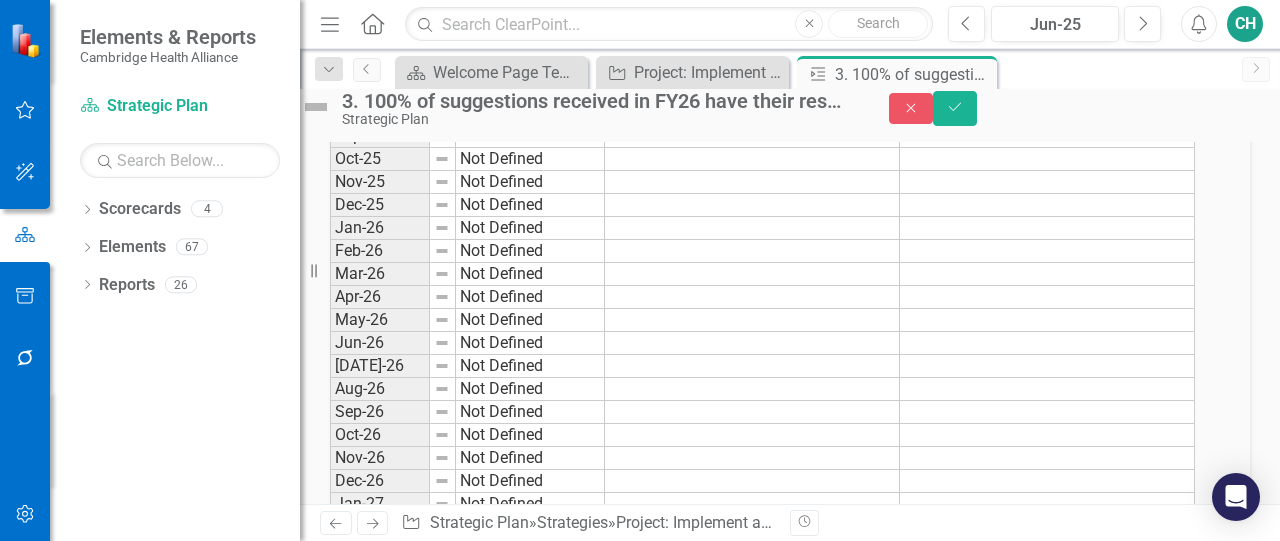 scroll, scrollTop: 1200, scrollLeft: 0, axis: vertical 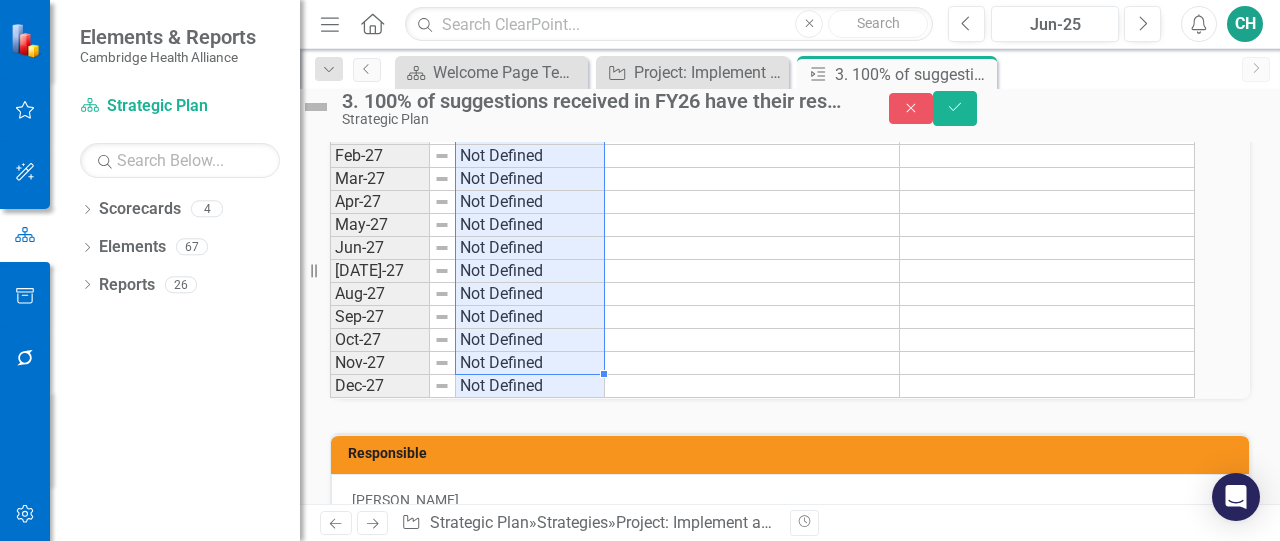 drag, startPoint x: 518, startPoint y: 417, endPoint x: 518, endPoint y: 393, distance: 24 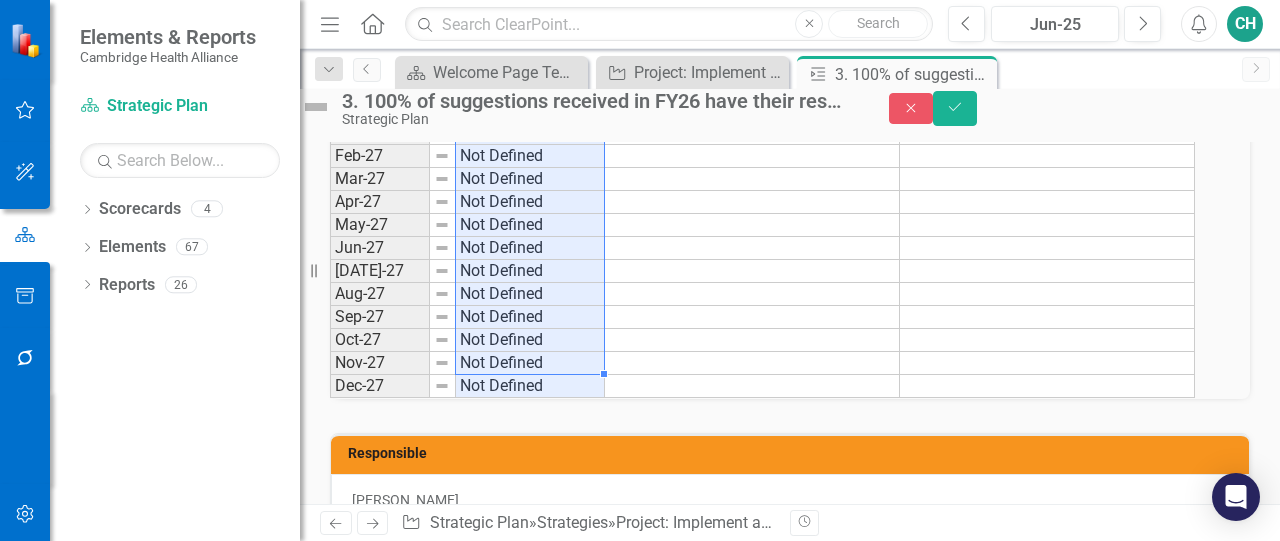 click on "Jan-22 Feb-22 Mar-22 Apr-22 May-22 Jun-22 [DATE]-22 Aug-22 Sep-22 Oct-22 Nov-22 Dec-22 Jan-23 Feb-23 Mar-23 Apr-23 May-23 Jun-23 [DATE]-23 Aug-23 Sep-23 Oct-23 Nov-23 Dec-23 Jan-24 Feb-24 Mar-24 Apr-24 May-24 Jun-24 [DATE]-24 Aug-24 Sep-24 Oct-24 Nov-24 Dec-24 Jan-25 Feb-25 Mar-25 Apr-25 May-25 Jun-25 [DATE]-25 Not Defined Aug-25 Not Defined Sep-25 Not Defined Oct-25 Not Defined Nov-25 Not Defined Dec-25 Not Defined Jan-26 Not Defined Feb-26 Not Defined Mar-26 Not Defined Apr-26 Not Defined May-26 Not Defined Jun-26 Not Defined [DATE]-26 Not Defined Aug-26 Not Defined Sep-26 Not Defined Oct-26 Not Defined Nov-26 Not Defined Dec-26 Not Defined Jan-27 Not Defined Feb-27 Not Defined Mar-27 Not Defined Apr-27 Not Defined May-27 Not Defined Jun-27 Not Defined [DATE]-27 Not Defined Aug-27 Not Defined Sep-27 Not Defined Oct-27 Not Defined Nov-27 Not Defined Dec-27 Not Defined" at bounding box center [467, -431] 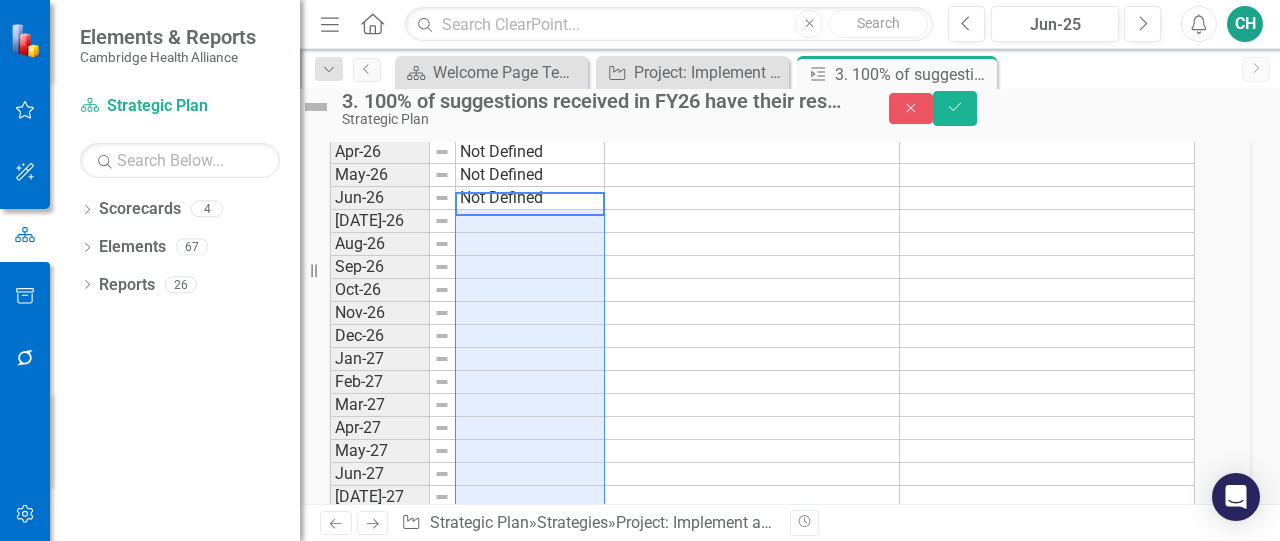 scroll, scrollTop: 1300, scrollLeft: 0, axis: vertical 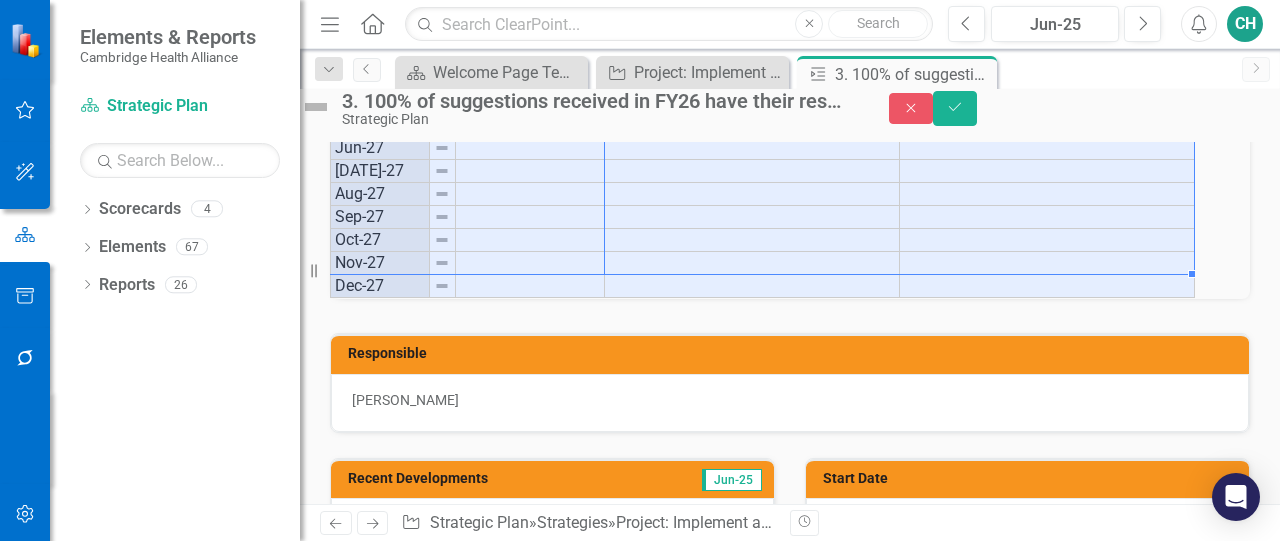 drag, startPoint x: 403, startPoint y: 314, endPoint x: 1032, endPoint y: 297, distance: 629.2297 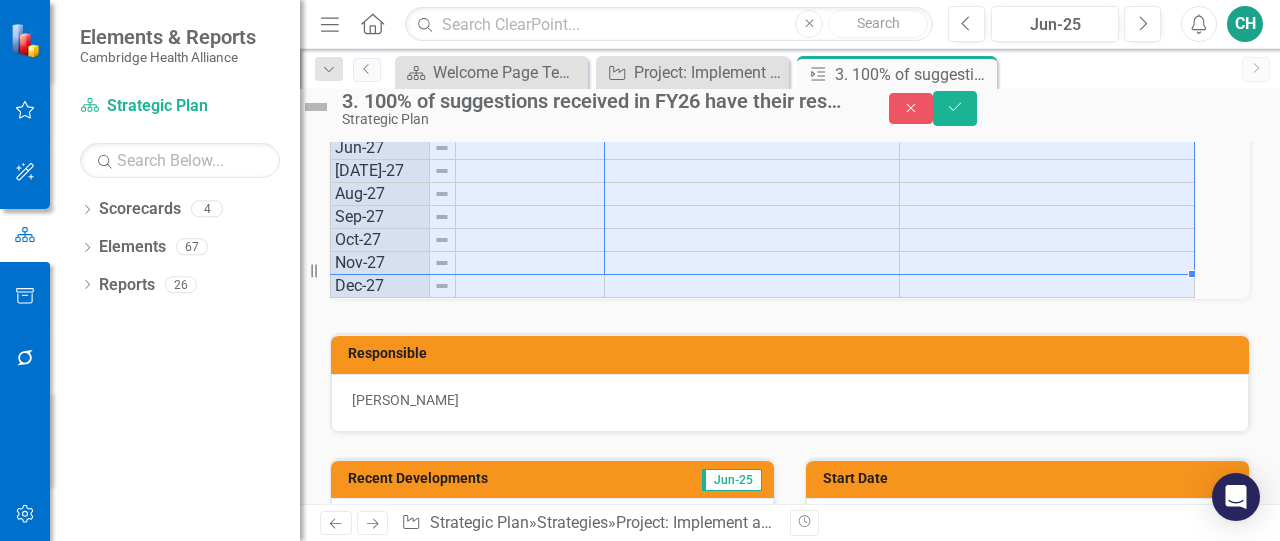 click on "Period Status Actual Target Jan-22 Feb-22 Mar-22 Apr-22 May-22 Jun-22 [DATE]-22 Aug-22 Sep-22 Oct-22 Nov-22 Dec-22 Jan-23 Feb-23 Mar-23 Apr-23 May-23 Jun-23 [DATE]-23 Aug-23 Sep-23 Oct-23 Nov-23 Dec-23 Jan-24 Feb-24 Mar-24 Apr-24 May-24 Jun-24 [DATE]-24 Aug-24 Sep-24 Oct-24 Nov-24 Dec-24 Jan-25 Feb-25 Mar-25 Apr-25 May-25 Jun-25 [DATE]-25 Not Defined Aug-25 Not Defined Sep-25 Not Defined Oct-25 Not Defined Nov-25 Not Defined Dec-25 Not Defined Jan-26 Not Defined Feb-26 Not Defined Mar-26 Not Defined Apr-26 Not Defined May-26 Not Defined Jun-26 Not Defined [DATE]-26 Aug-26 Sep-26 Oct-26 Nov-26 Dec-26 Jan-27 Feb-27 Mar-27 Apr-27 May-27 Jun-27 [DATE]-27 Aug-27 Sep-27 Oct-27 Nov-27 Dec-27 Period Status Actual Target Period Status Jan-22 Feb-22 Mar-22 Apr-22 May-22 Jun-22 [DATE]-22 Aug-22 Sep-22 Oct-22 Nov-22 Dec-22 Jan-23 Feb-23 Mar-23 Apr-23 May-23 Jun-23 [DATE]-23 Aug-23 Sep-23 Oct-23 Nov-23 Dec-23 Jan-24 Feb-24 Mar-24 Apr-24 May-24 Jun-24 [DATE]-24 Aug-24 Sep-24 Oct-24 Nov-24 Dec-24 Jan-25 Feb-25 Mar-25 Apr-25 May-25 Jun-25 [DATE]-25" at bounding box center (762, -542) 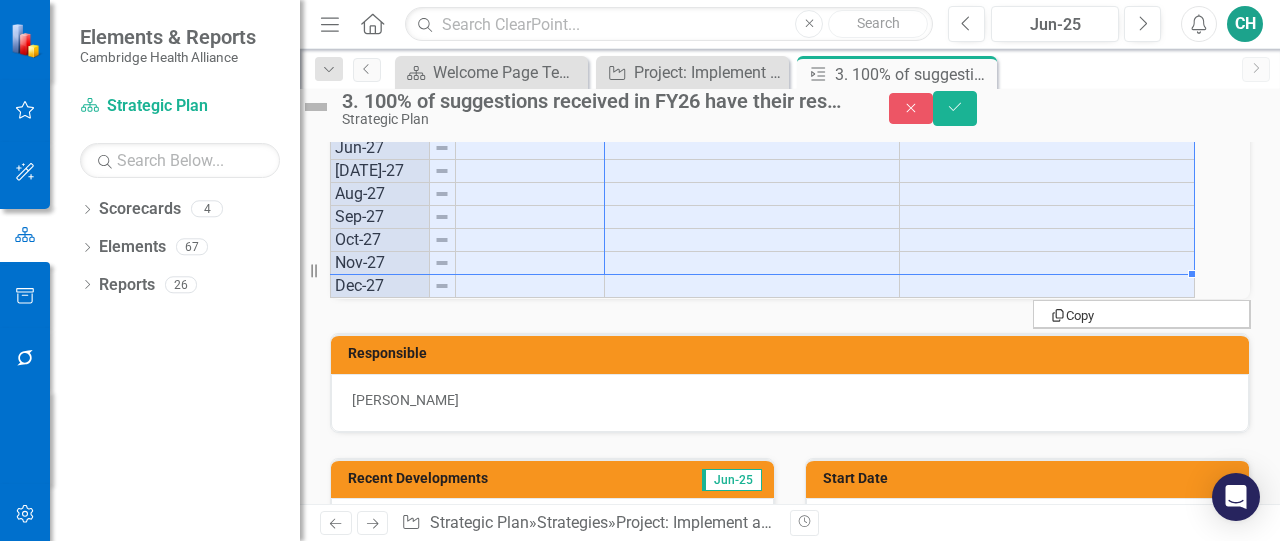 click on "Period Status Actual Target Jan-22 Feb-22 Mar-22 Apr-22 May-22 Jun-22 [DATE]-22 Aug-22 Sep-22 Oct-22 Nov-22 Dec-22 Jan-23 Feb-23 Mar-23 Apr-23 May-23 Jun-23 [DATE]-23 Aug-23 Sep-23 Oct-23 Nov-23 Dec-23 Jan-24 Feb-24 Mar-24 Apr-24 May-24 Jun-24 [DATE]-24 Aug-24 Sep-24 Oct-24 Nov-24 Dec-24 Jan-25 Feb-25 Mar-25 Apr-25 May-25 Jun-25 [DATE]-25 Not Defined Aug-25 Not Defined Sep-25 Not Defined Oct-25 Not Defined Nov-25 Not Defined Dec-25 Not Defined Jan-26 Not Defined Feb-26 Not Defined Mar-26 Not Defined Apr-26 Not Defined May-26 Not Defined Jun-26 Not Defined [DATE]-26 Aug-26 Sep-26 Oct-26 Nov-26 Dec-26 Jan-27 Feb-27 Mar-27 Apr-27 May-27 Jun-27 [DATE]-27 Aug-27 Sep-27 Oct-27 Nov-27 Dec-27 Period Status Actual Target Period Status Jan-22 Feb-22 Mar-22 Apr-22 May-22 Jun-22 [DATE]-22 Aug-22 Sep-22 Oct-22 Nov-22 Dec-22 Jan-23 Feb-23 Mar-23 Apr-23 May-23 Jun-23 [DATE]-23 Aug-23 Sep-23 Oct-23 Nov-23 Dec-23 Jan-24 Feb-24 Mar-24 Apr-24 May-24 Jun-24 [DATE]-24 Aug-24 Sep-24 Oct-24 Nov-24 Dec-24 Jan-25 Feb-25 Mar-25 Apr-25 May-25 Jun-25 [DATE]-25" at bounding box center (790, -542) 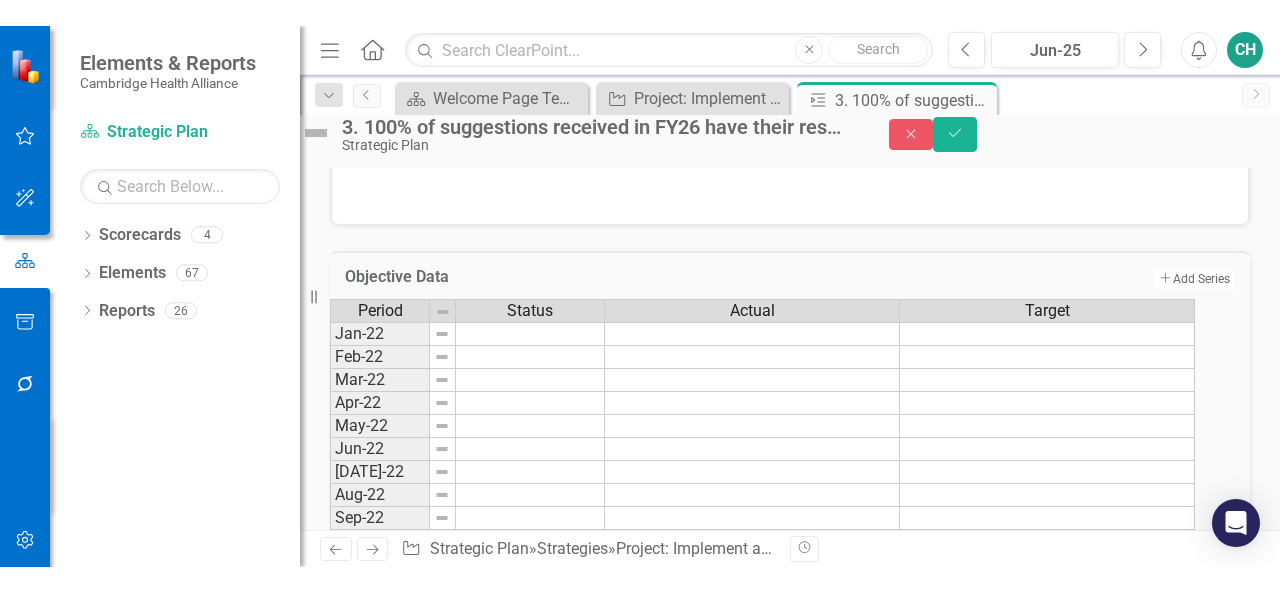 scroll, scrollTop: 0, scrollLeft: 0, axis: both 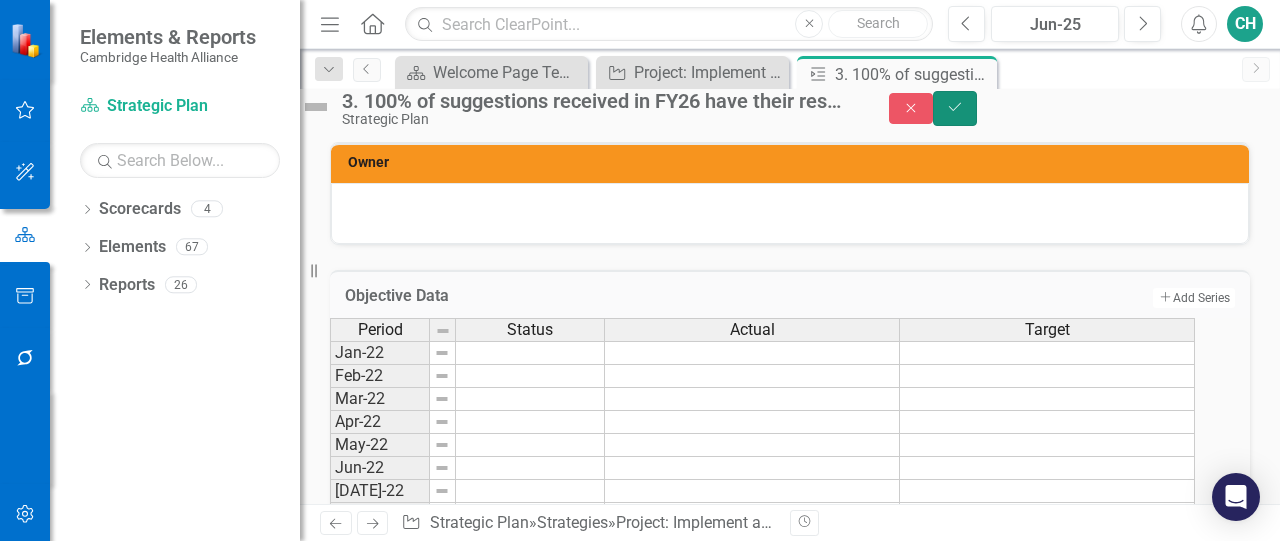 click on "Save" 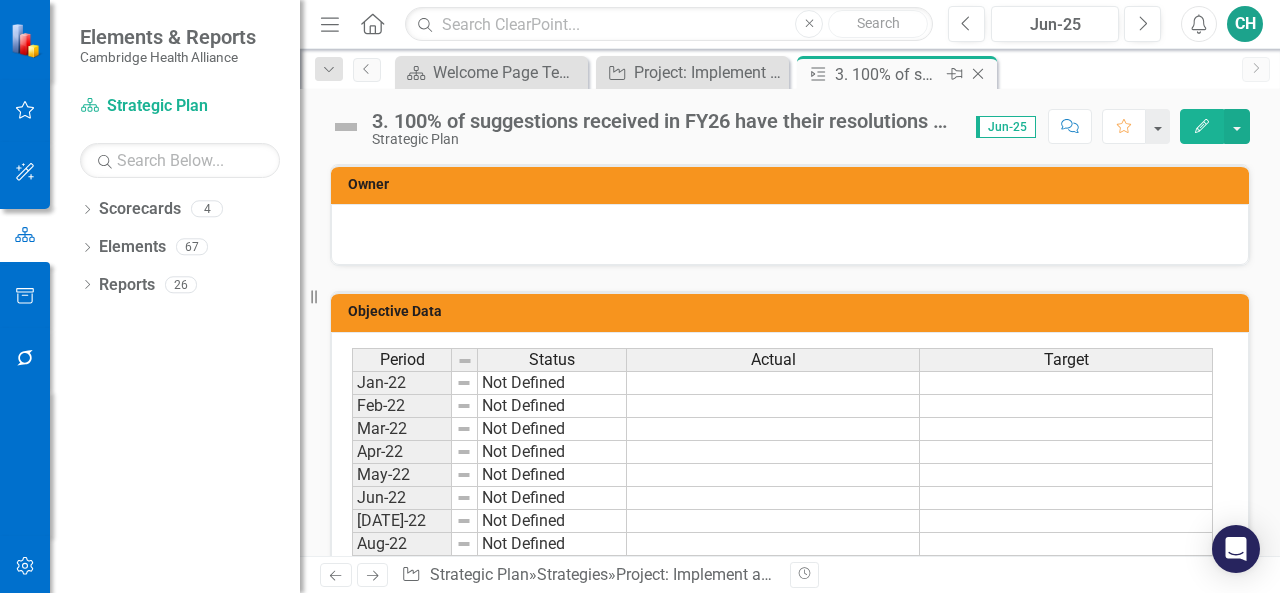 click on "Close" 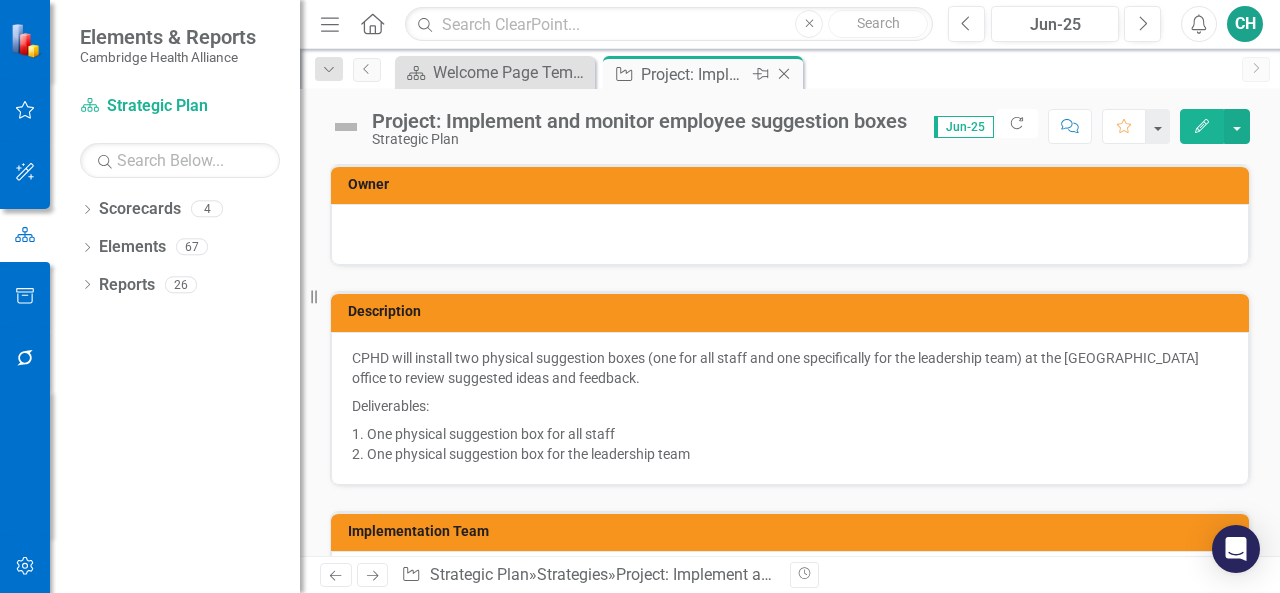 click on "Close" 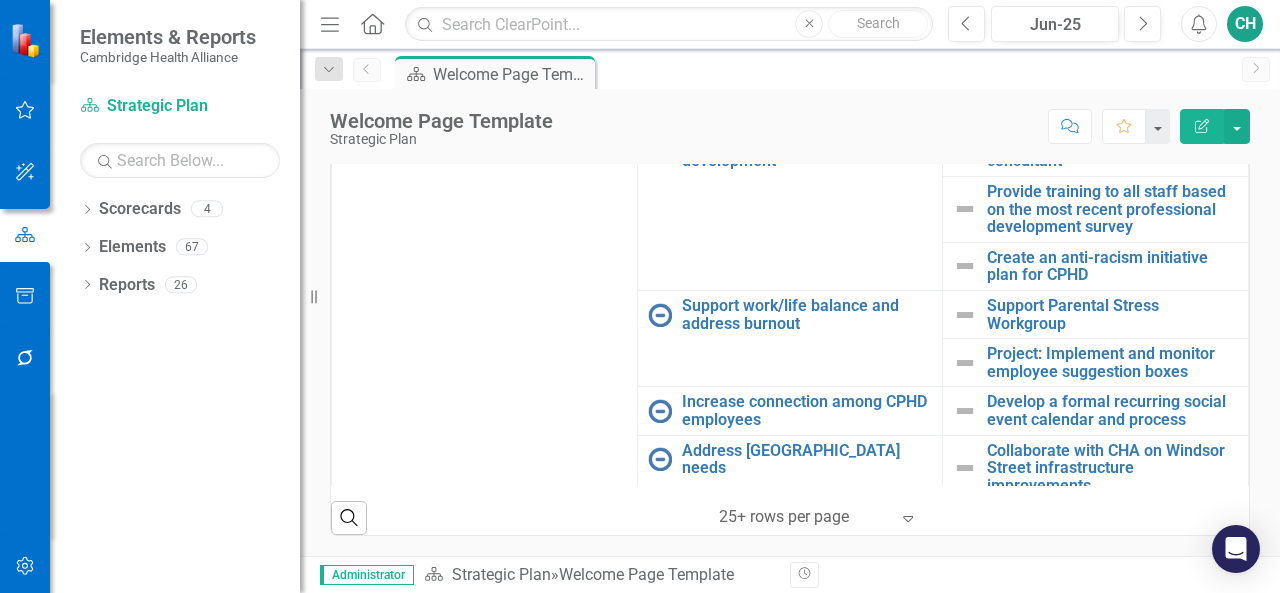 scroll, scrollTop: 900, scrollLeft: 0, axis: vertical 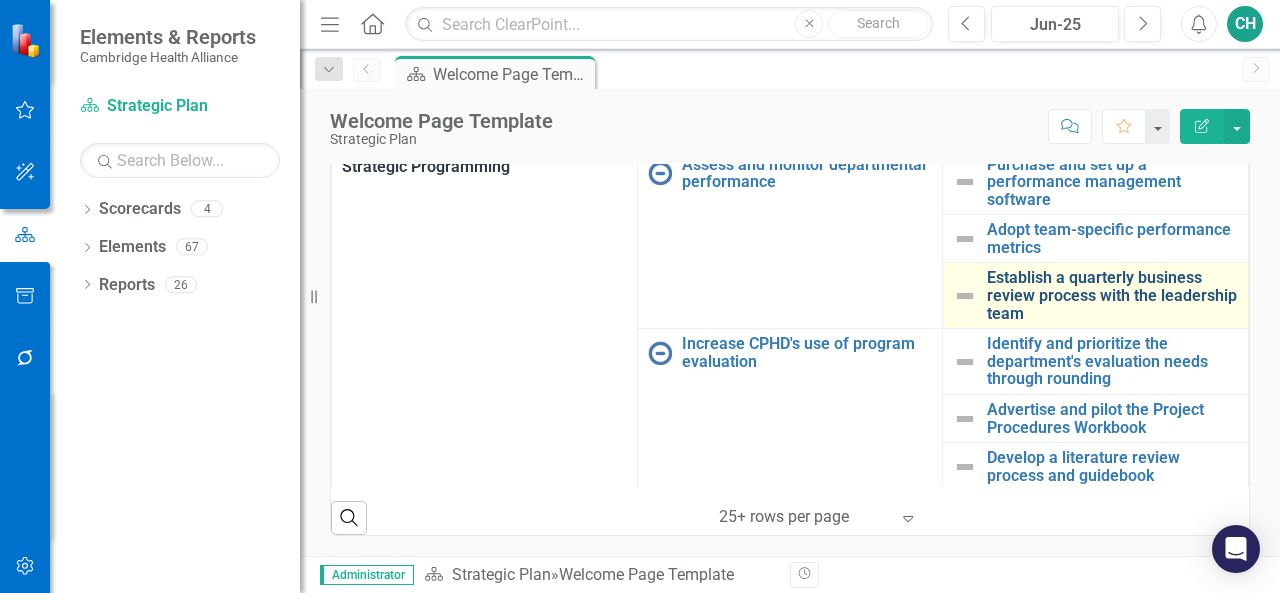click on "Establish a quarterly business review process with the leadership team" at bounding box center (1112, 295) 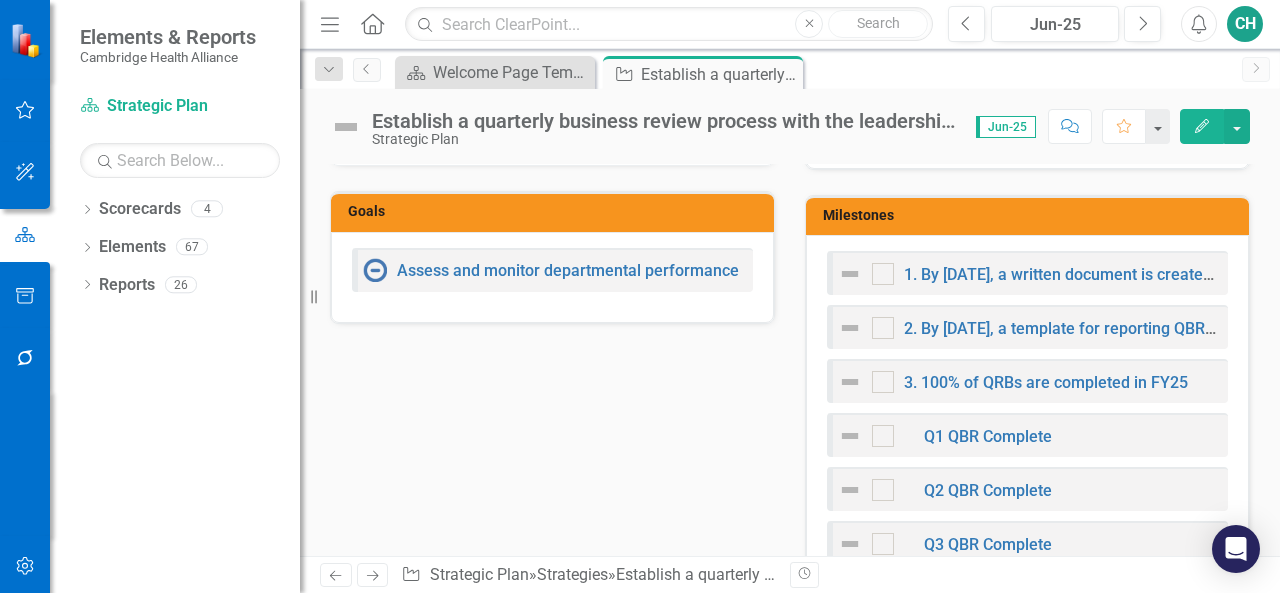 scroll, scrollTop: 800, scrollLeft: 0, axis: vertical 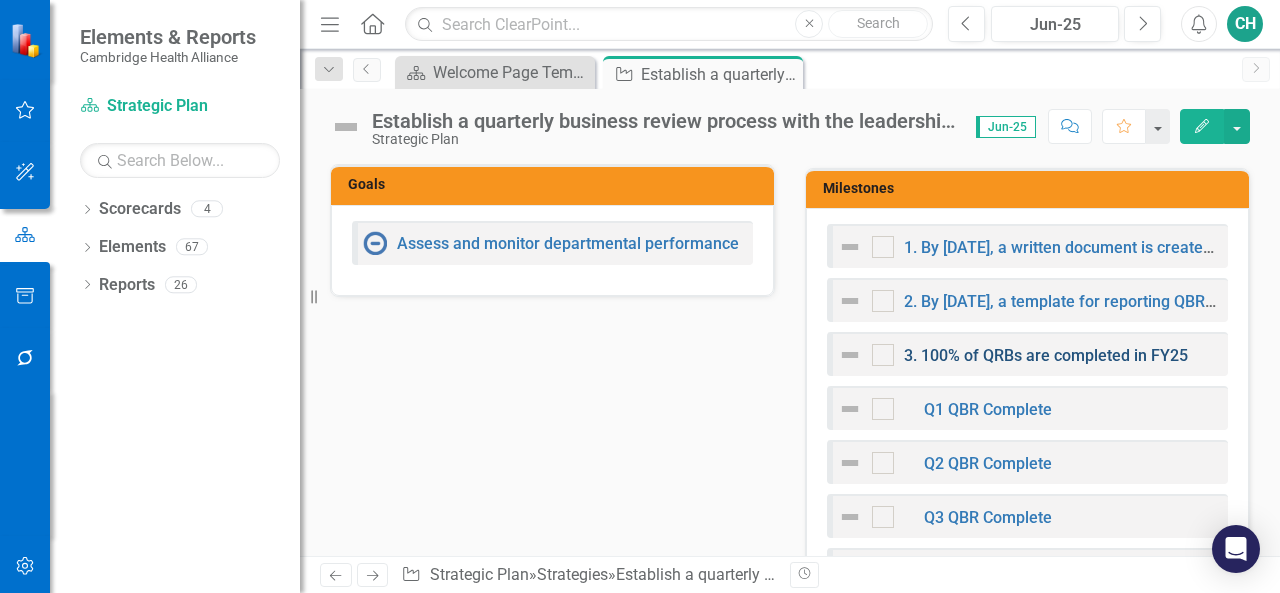click on "3. 100% of QRBs are completed in FY25" at bounding box center [1046, 355] 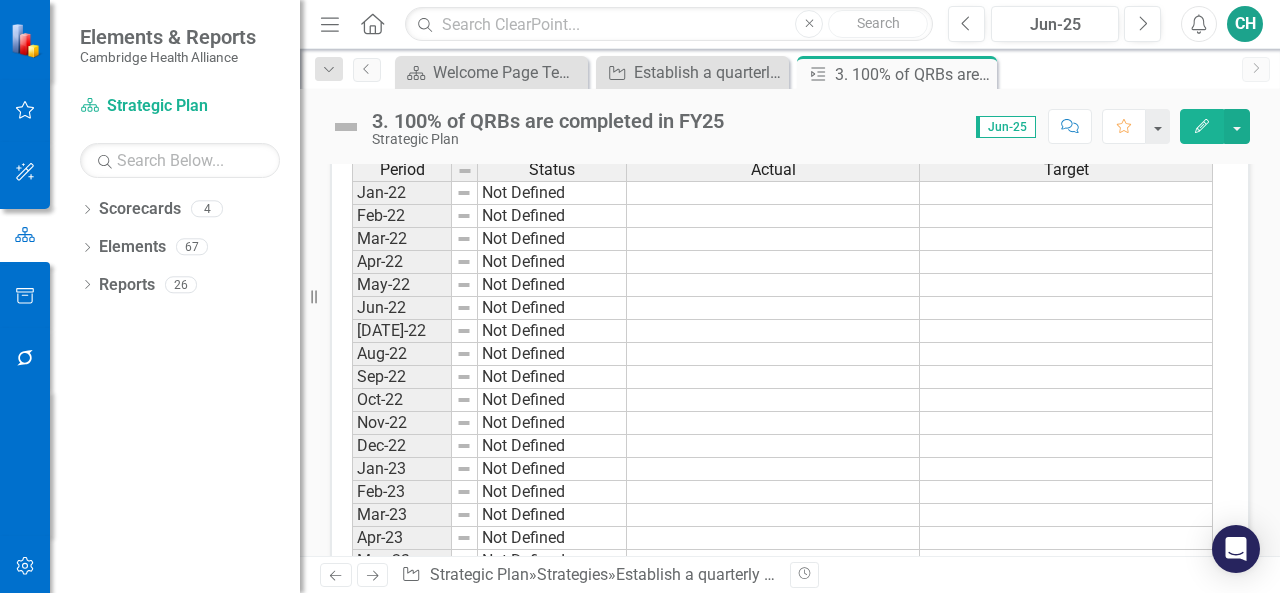 scroll, scrollTop: 0, scrollLeft: 0, axis: both 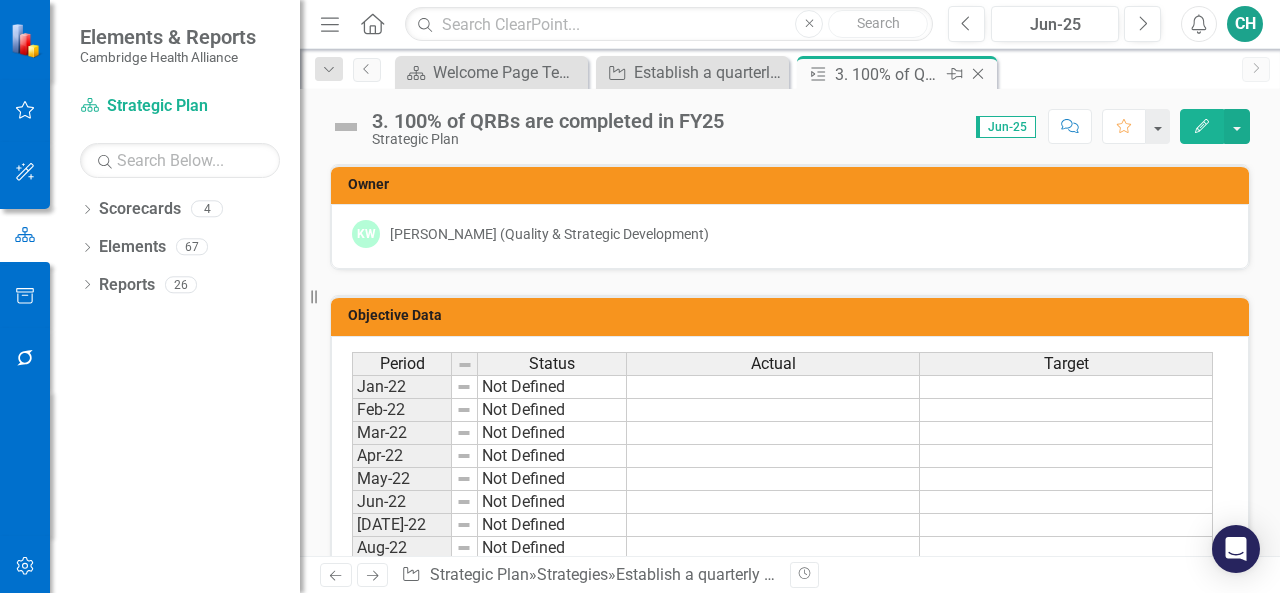 click 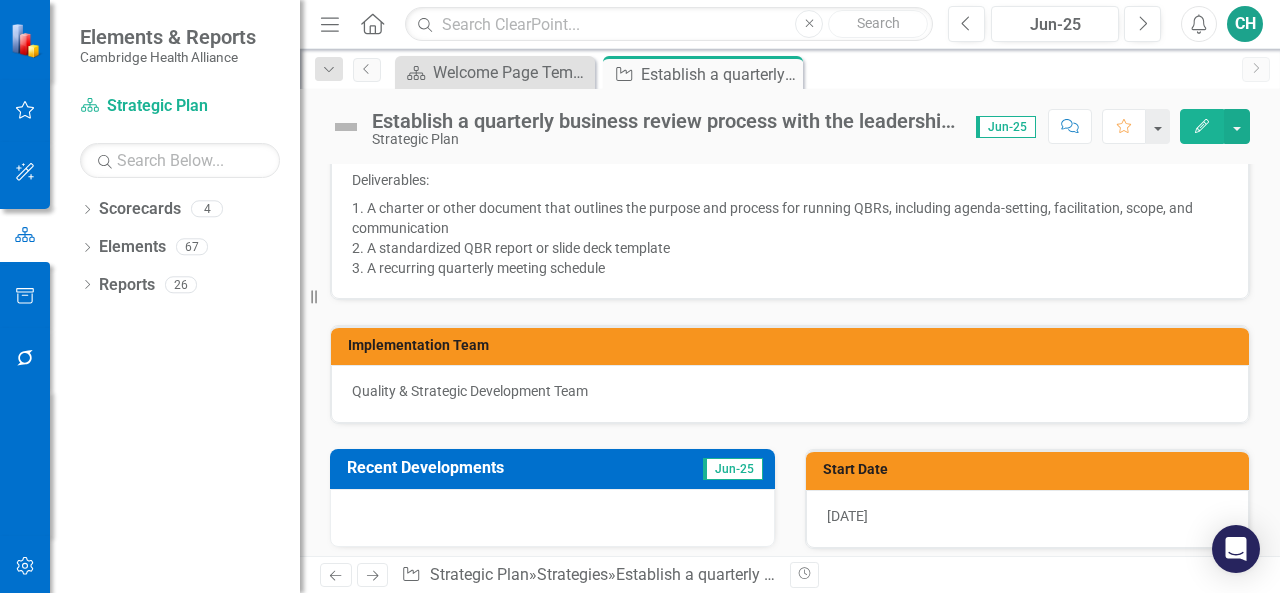 scroll, scrollTop: 268, scrollLeft: 0, axis: vertical 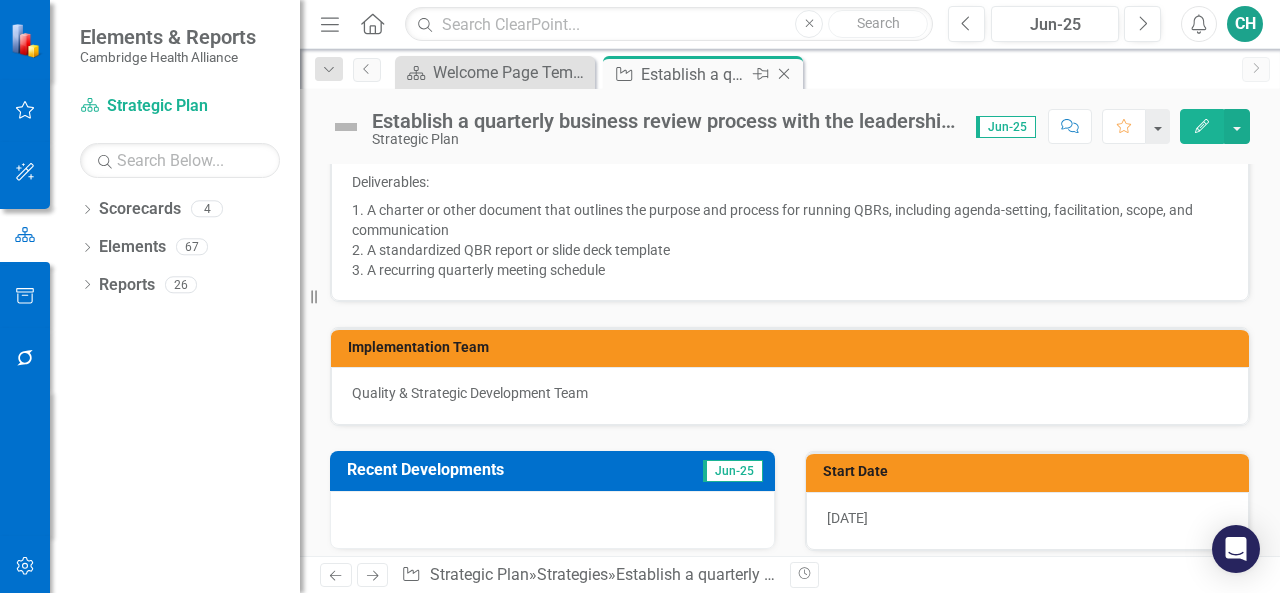 click on "Close" 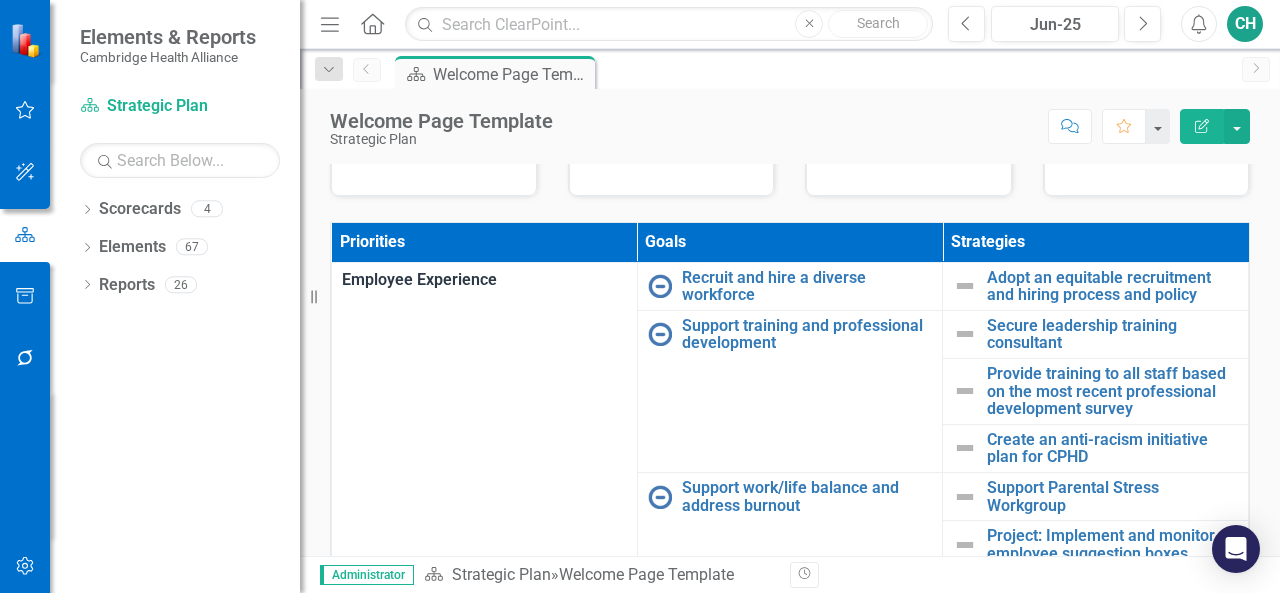 scroll, scrollTop: 900, scrollLeft: 0, axis: vertical 